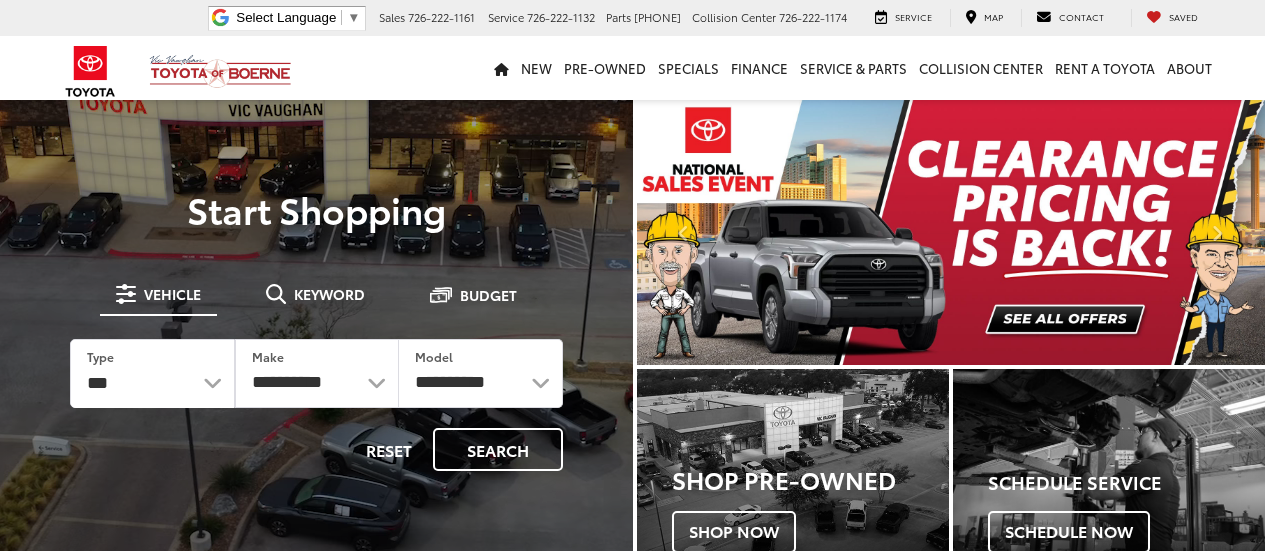 scroll, scrollTop: 0, scrollLeft: 0, axis: both 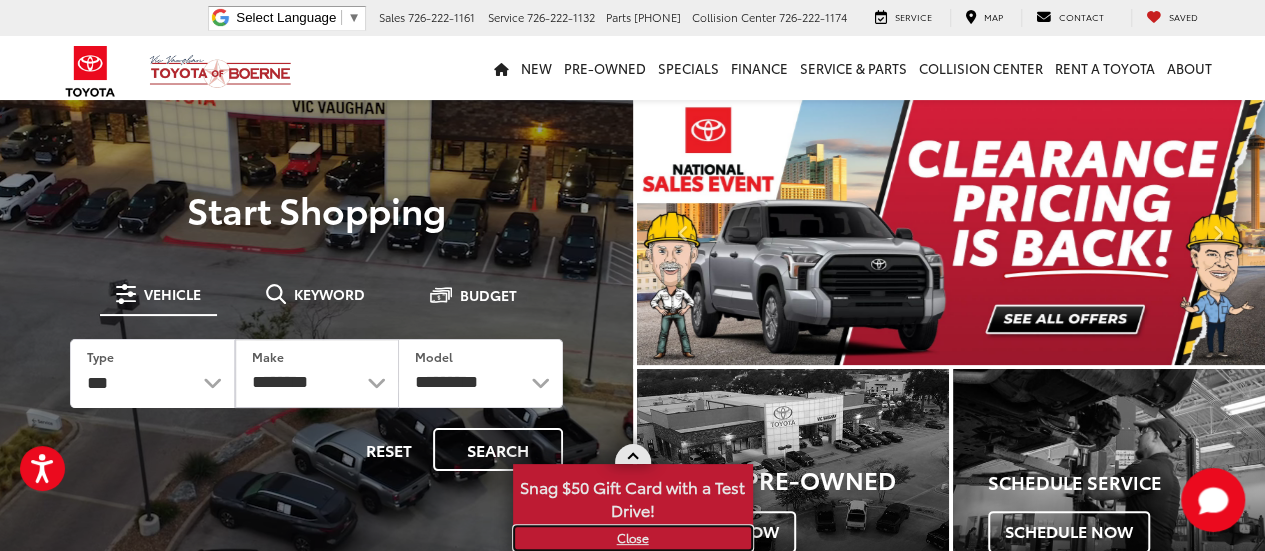 click on "X" at bounding box center [633, 538] 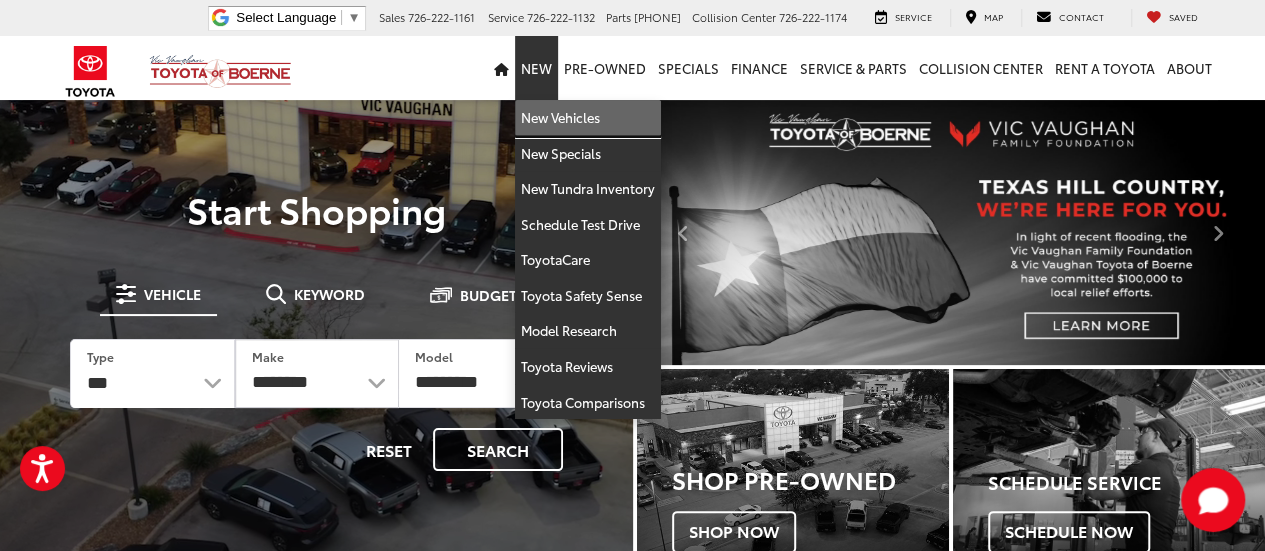 click on "New Vehicles" at bounding box center (588, 118) 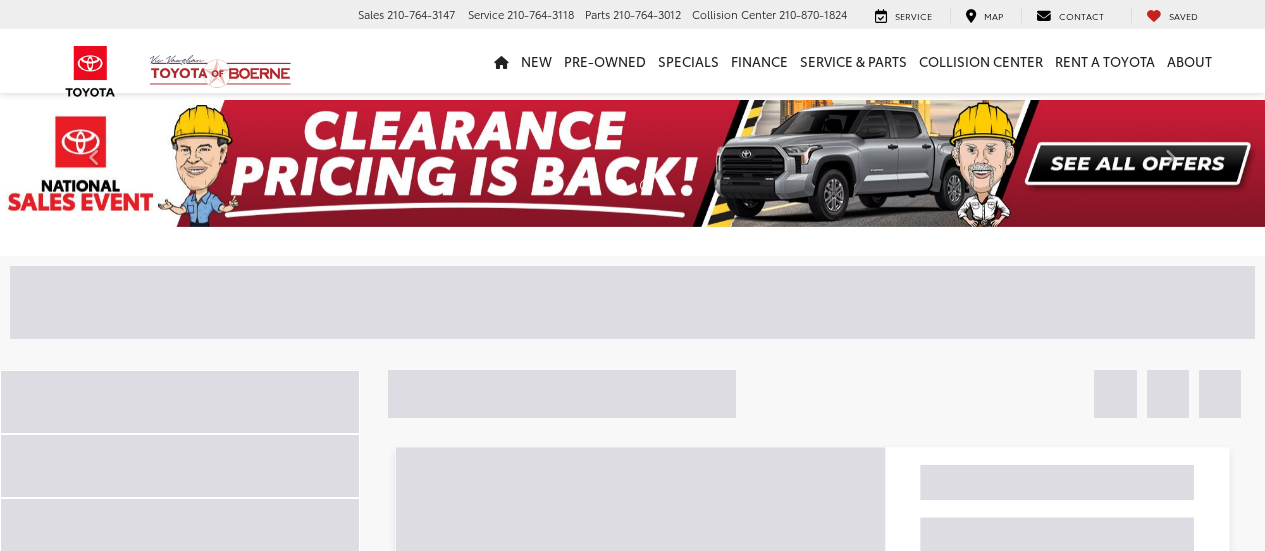 scroll, scrollTop: 0, scrollLeft: 0, axis: both 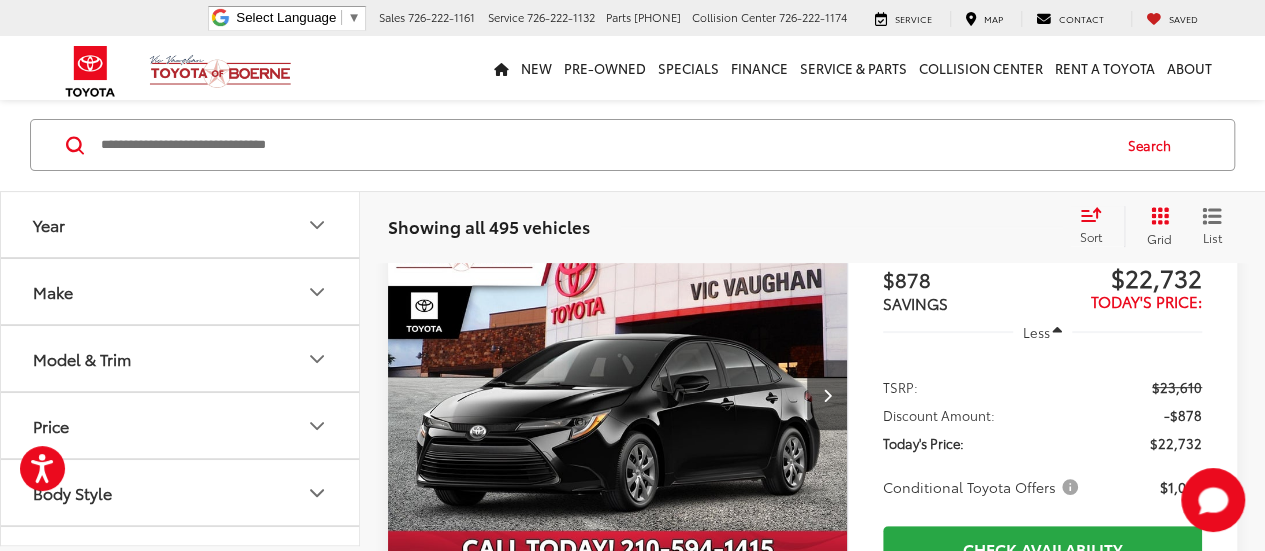 click 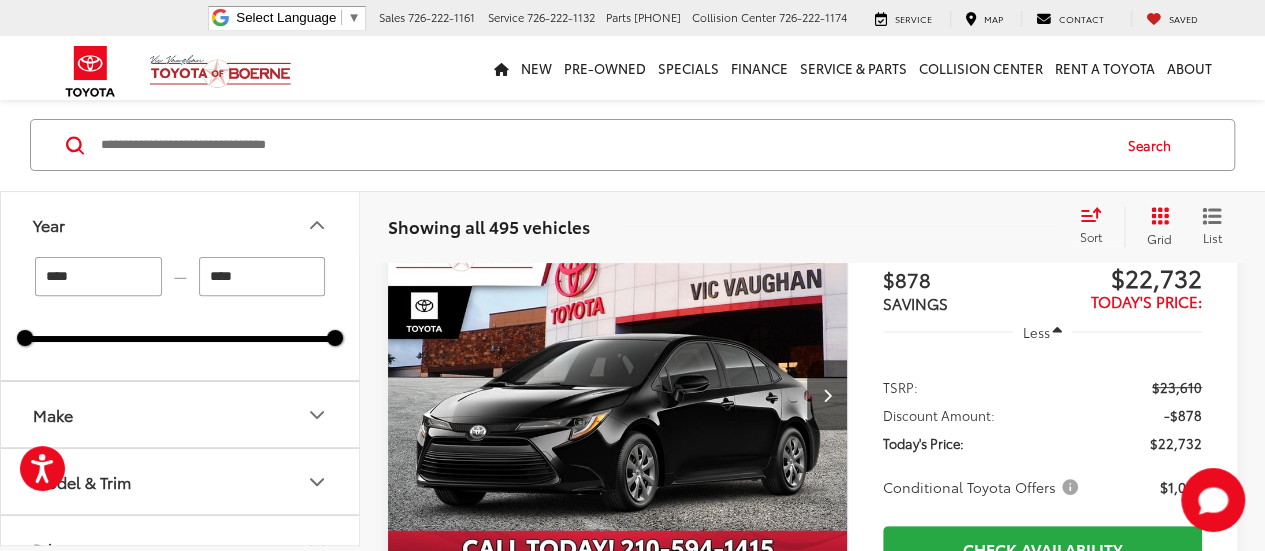 click on "****" at bounding box center [98, 276] 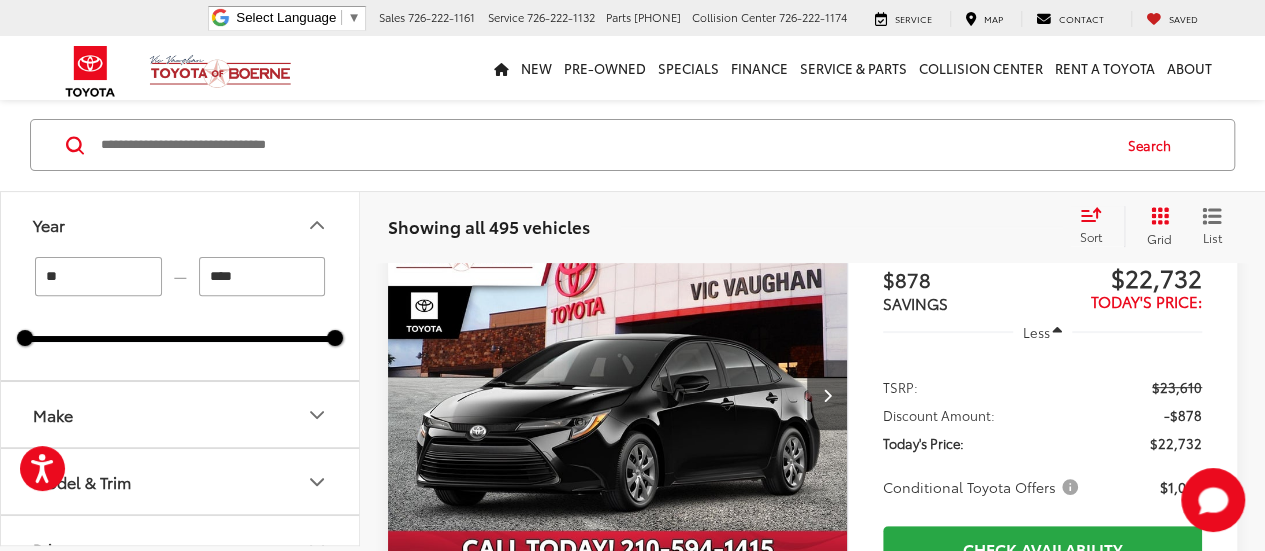 type on "*" 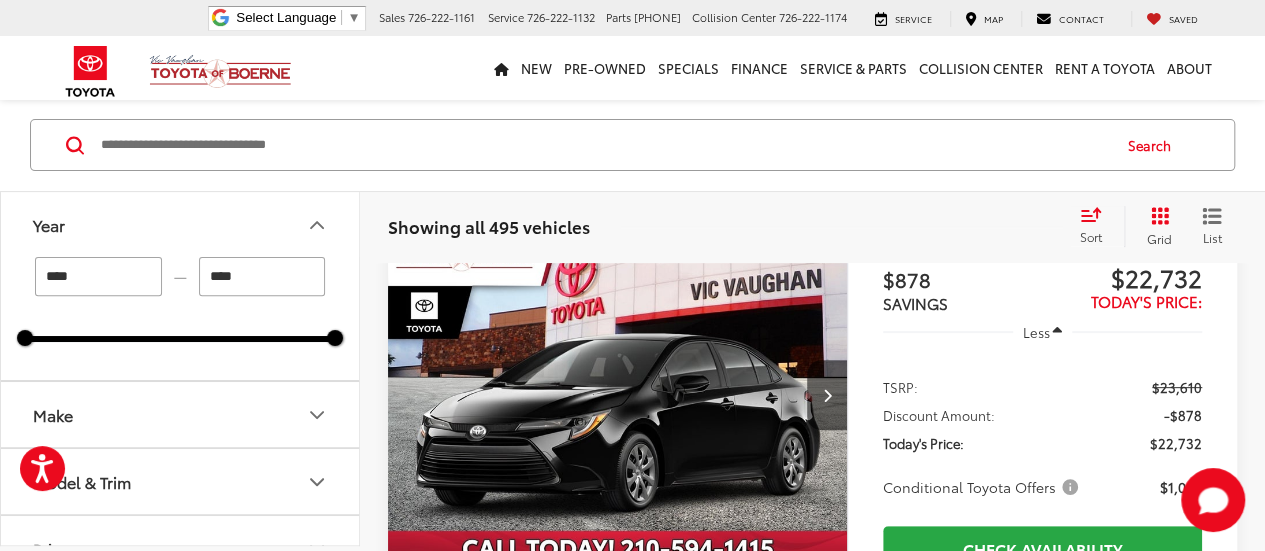 type on "****" 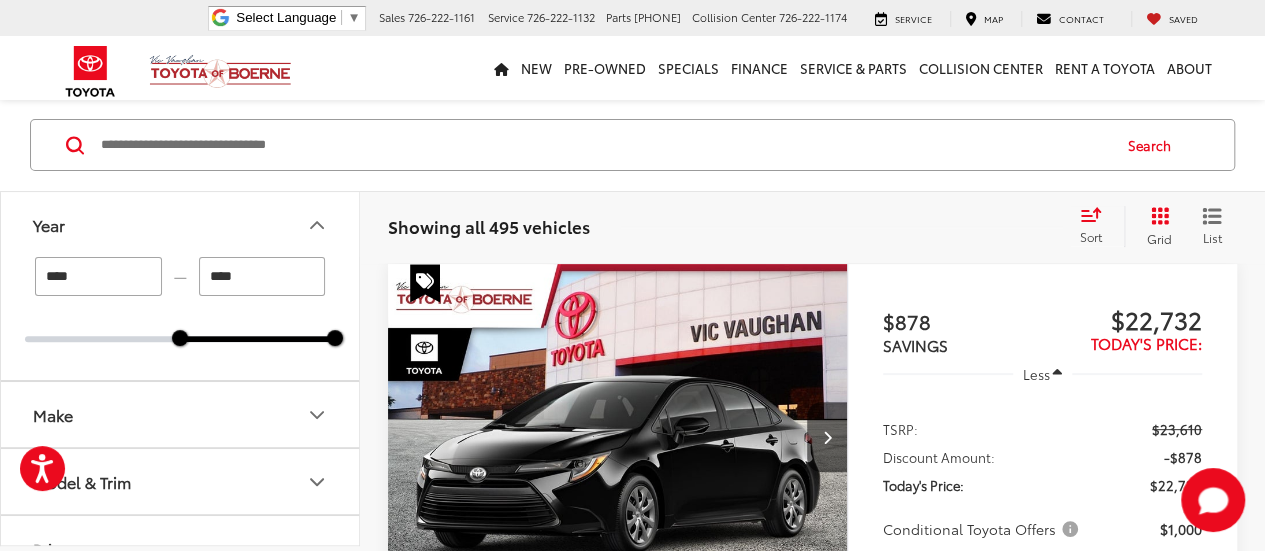 scroll, scrollTop: 157, scrollLeft: 0, axis: vertical 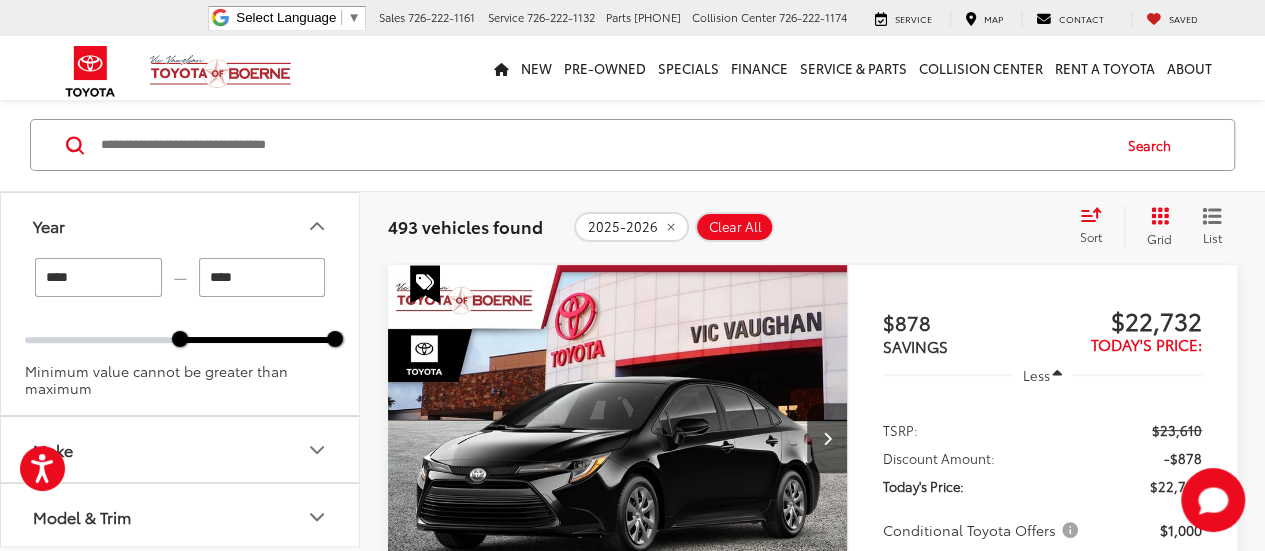 click on "****" at bounding box center (262, 277) 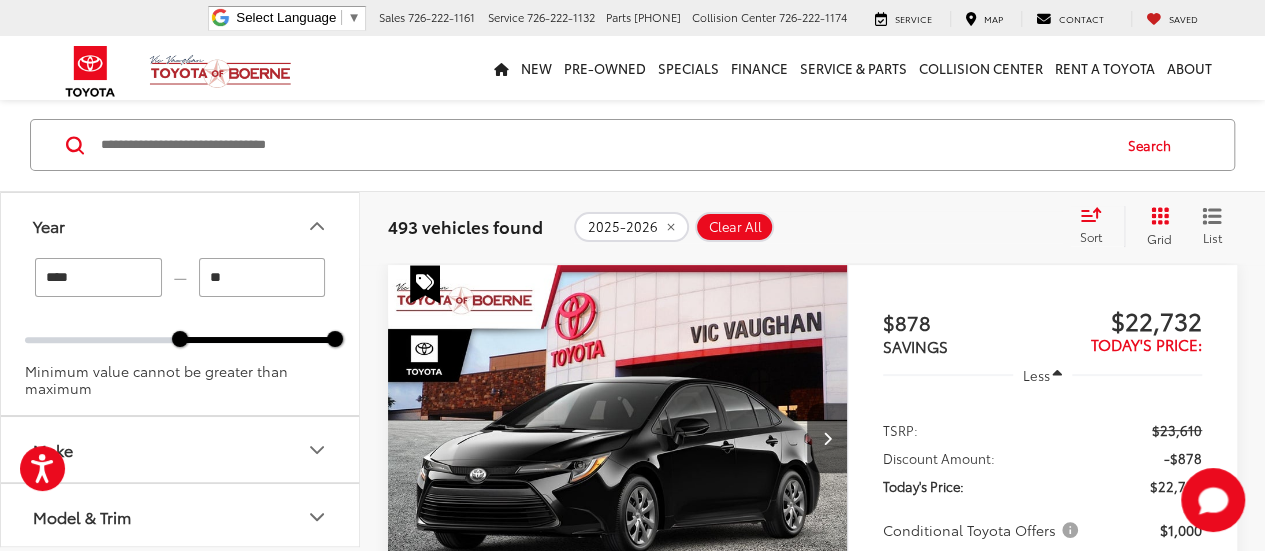 type on "*" 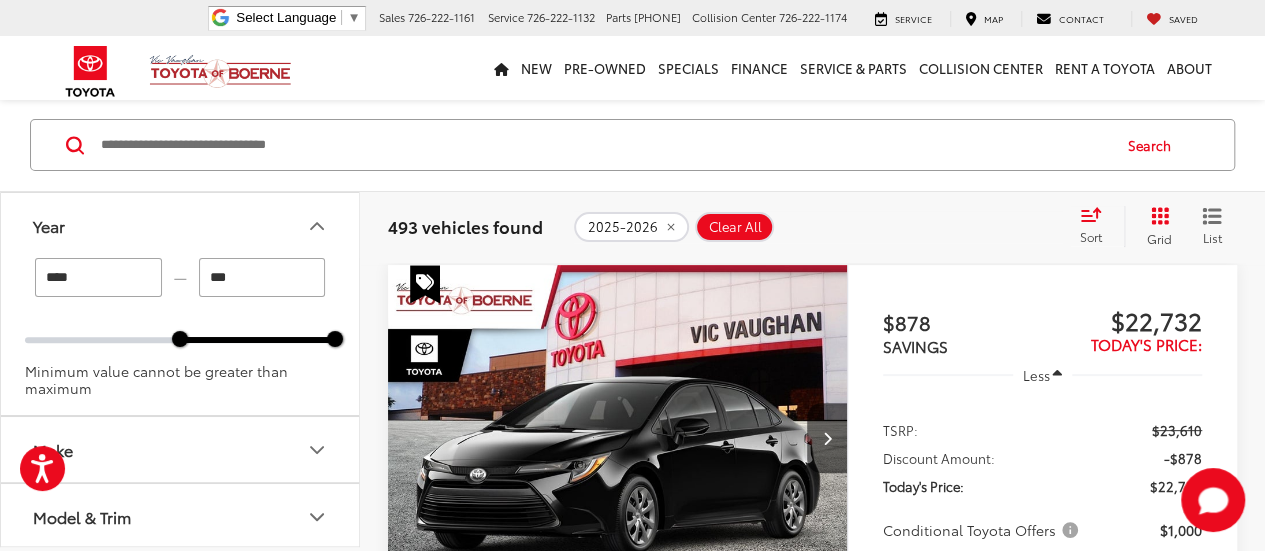 type on "****" 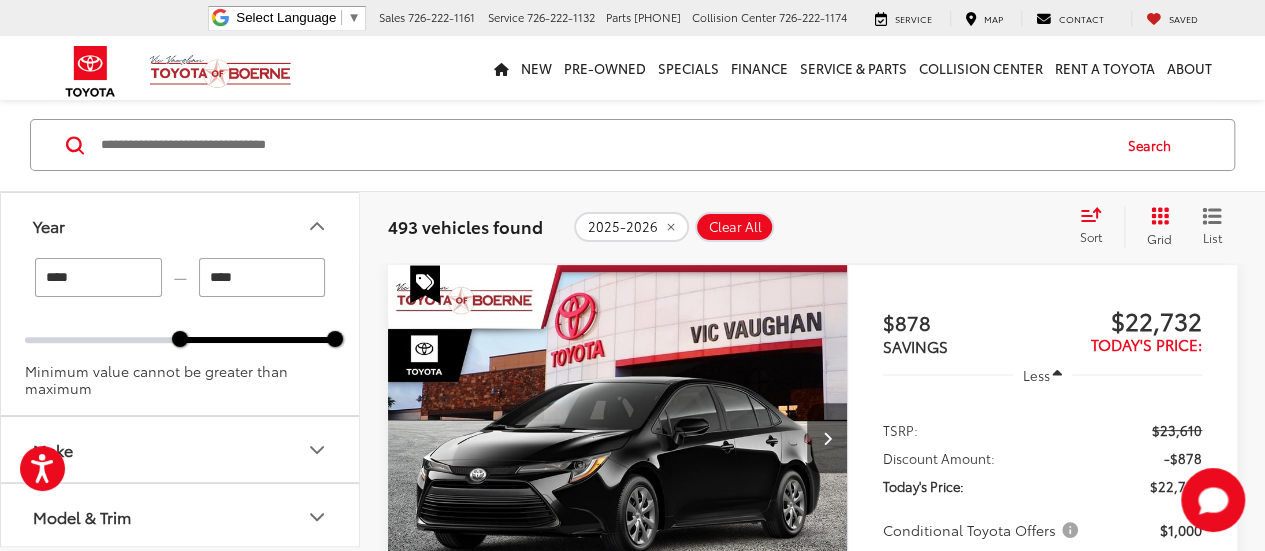 click on "Year" at bounding box center [181, 225] 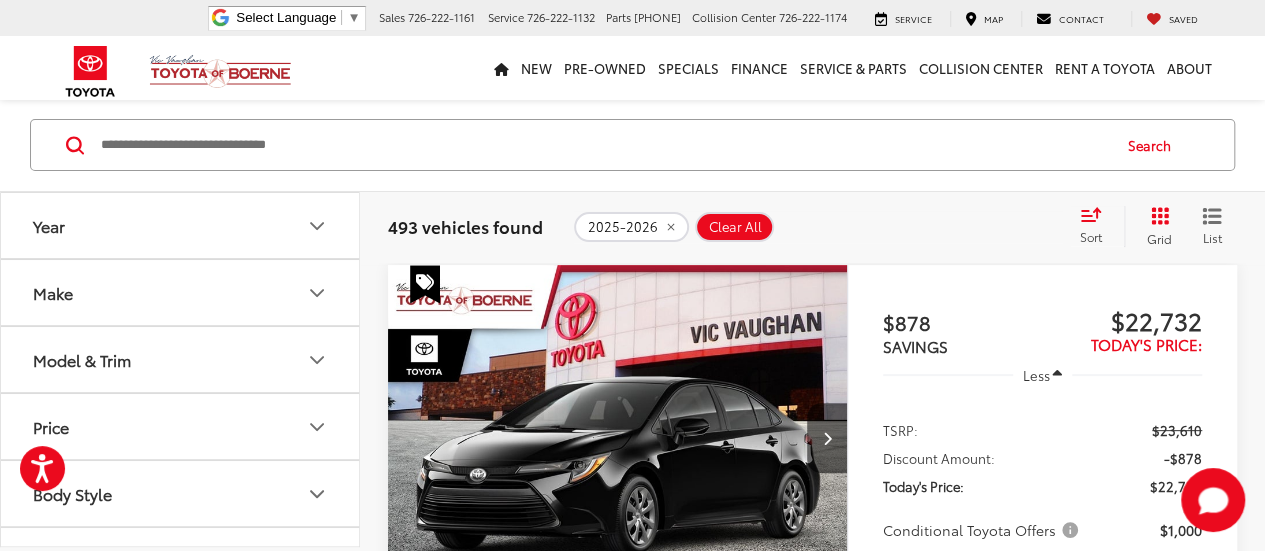 click 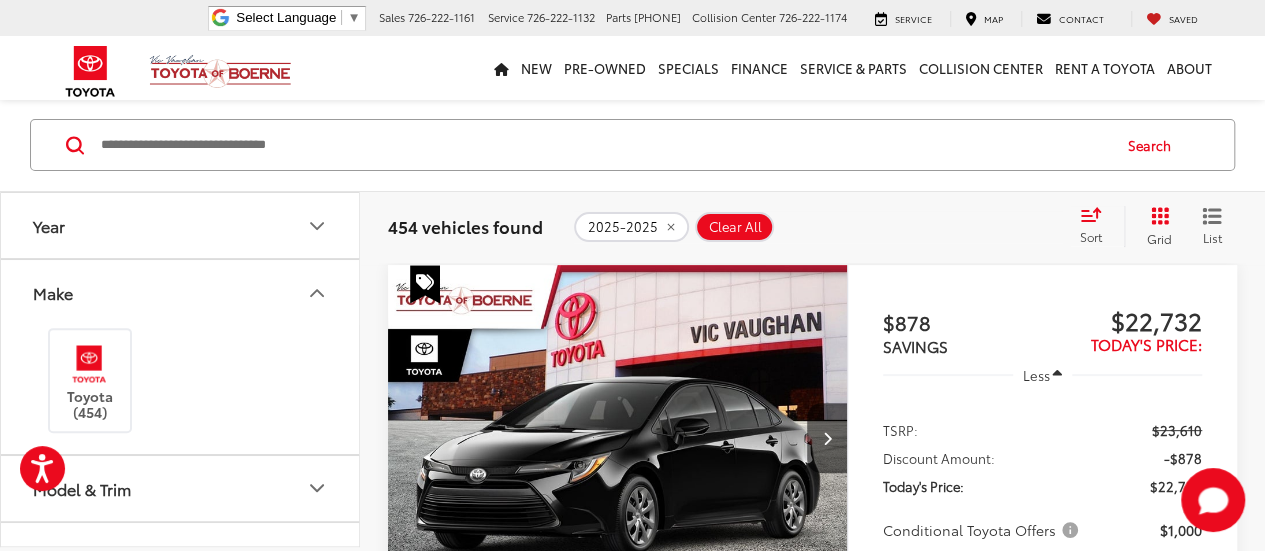 click 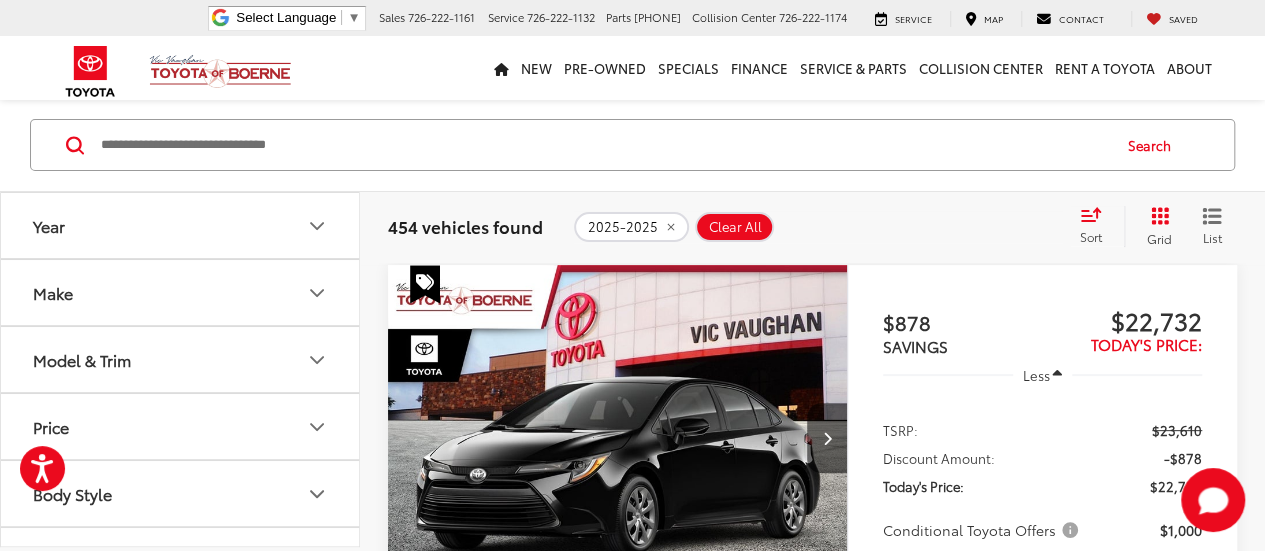 click 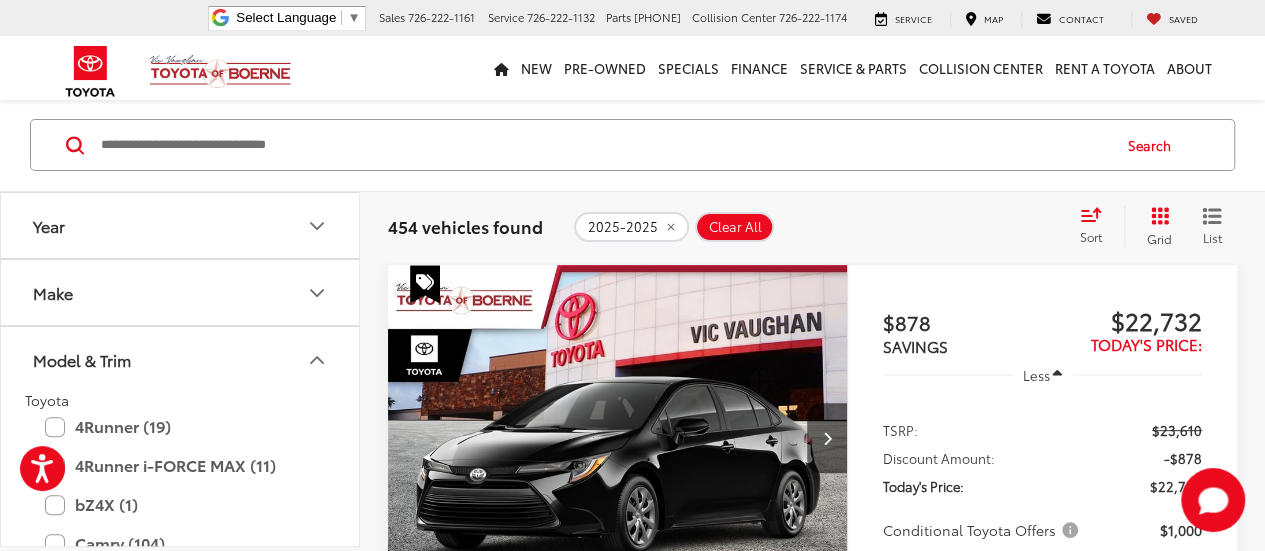 type 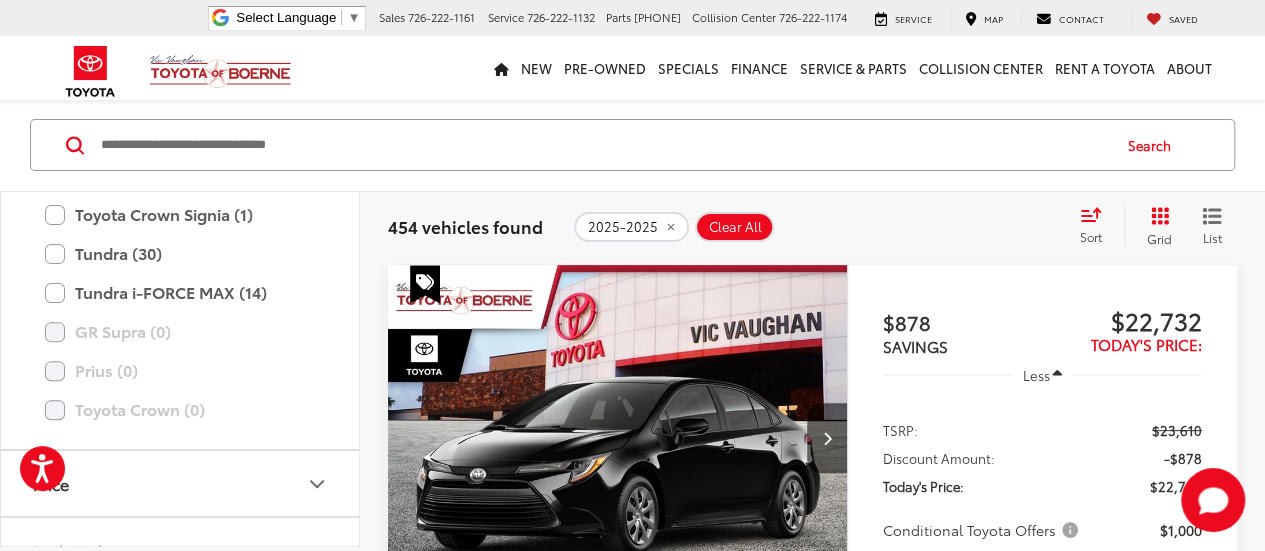 scroll, scrollTop: 1040, scrollLeft: 0, axis: vertical 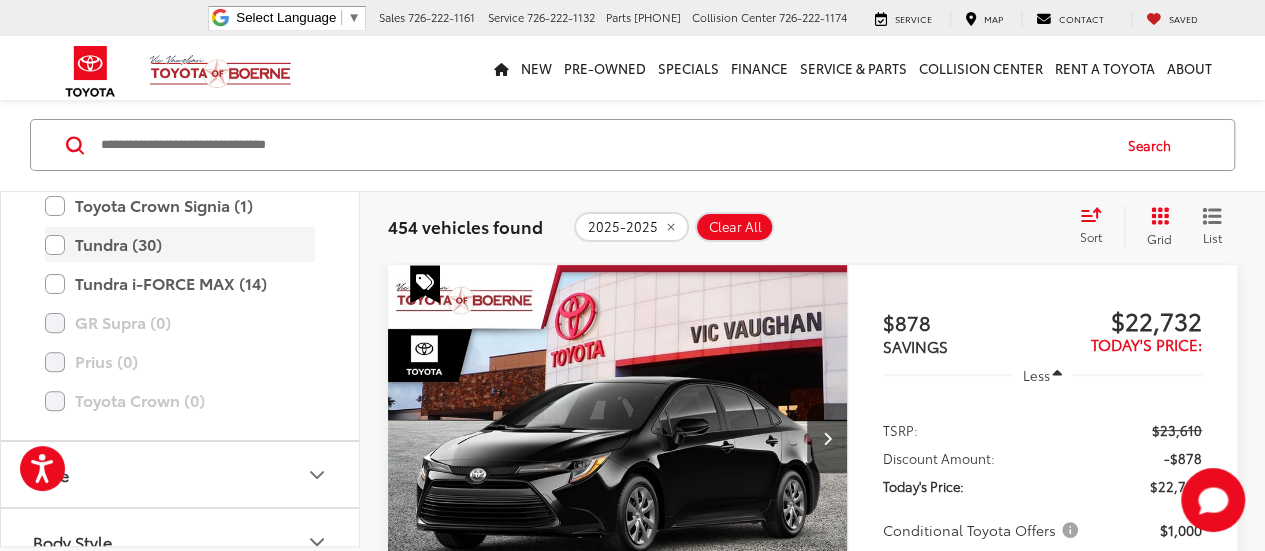 click on "Tundra (30)" at bounding box center (180, 244) 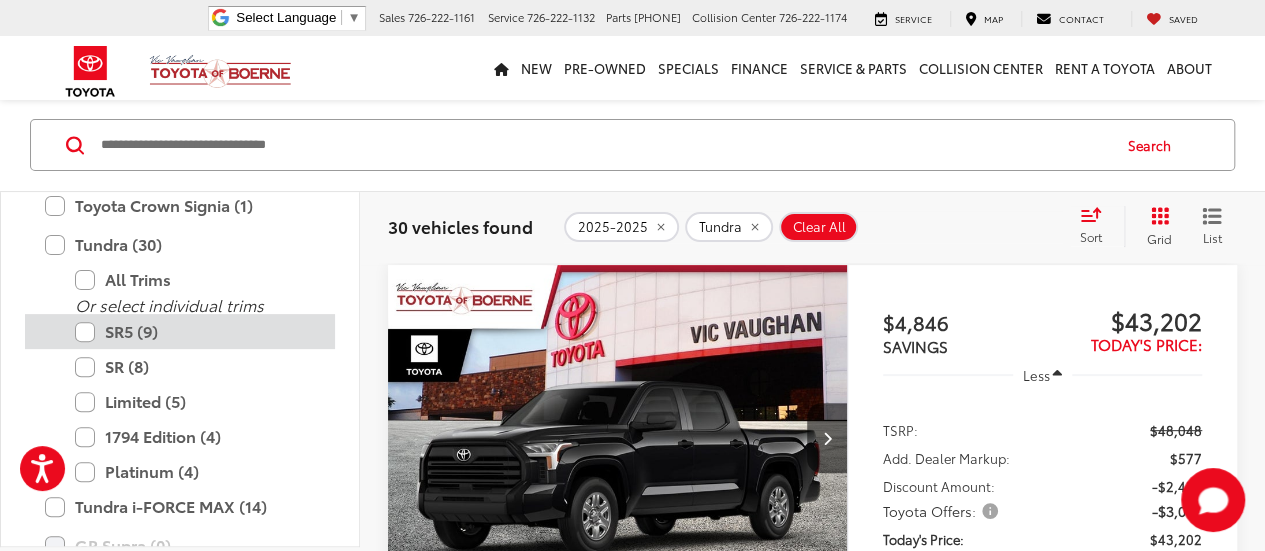 click on "SR5 (9)" at bounding box center [195, 331] 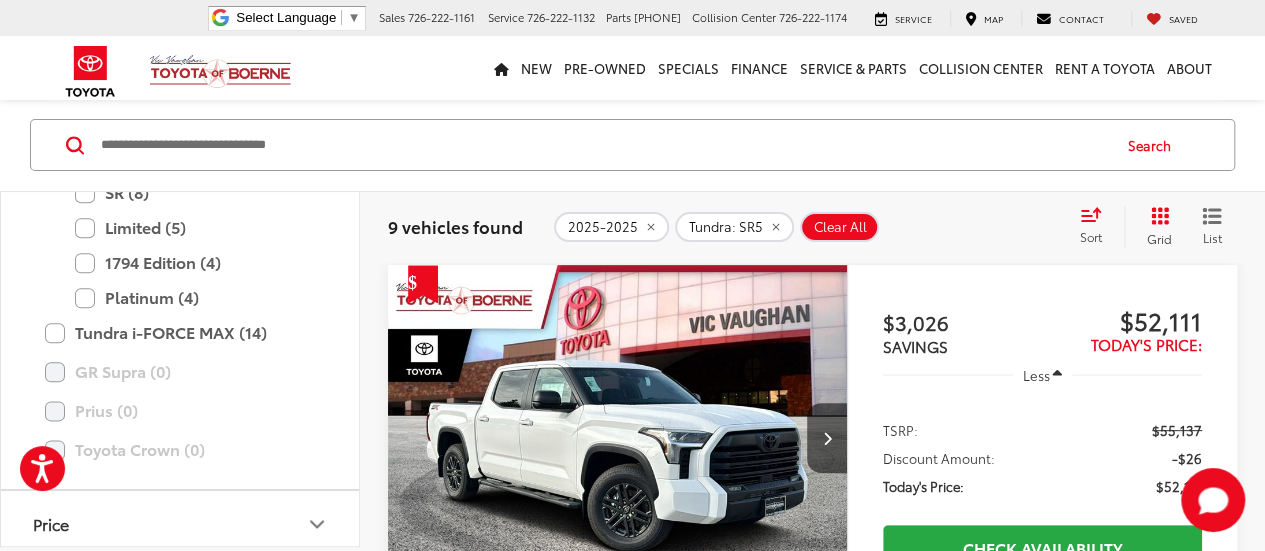 scroll, scrollTop: 1223, scrollLeft: 0, axis: vertical 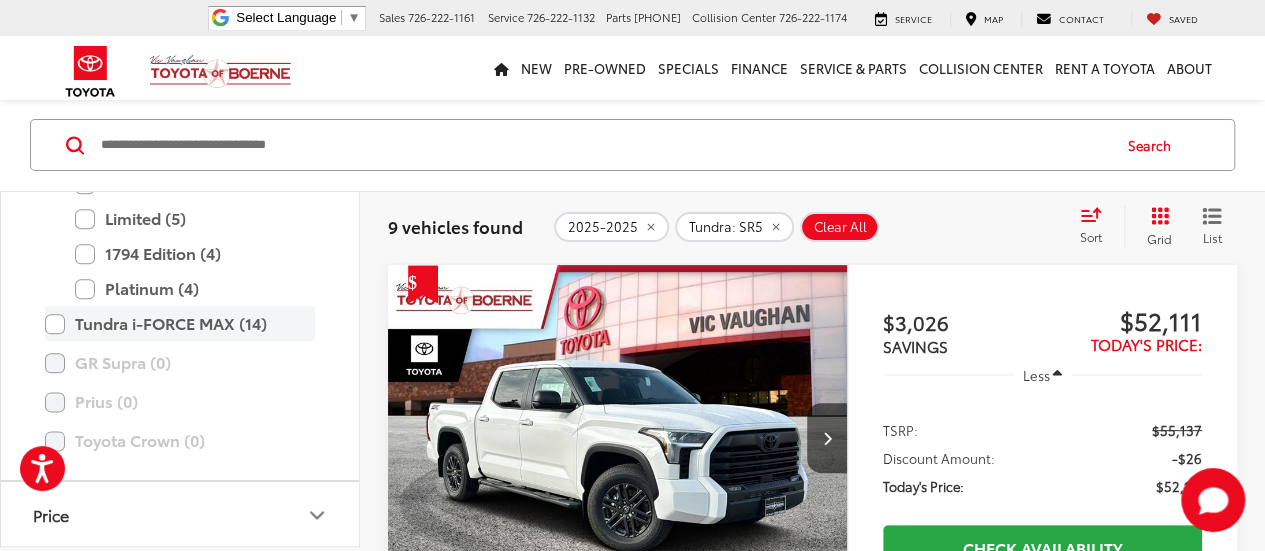click on "Tundra i-FORCE MAX (14)" at bounding box center (180, 323) 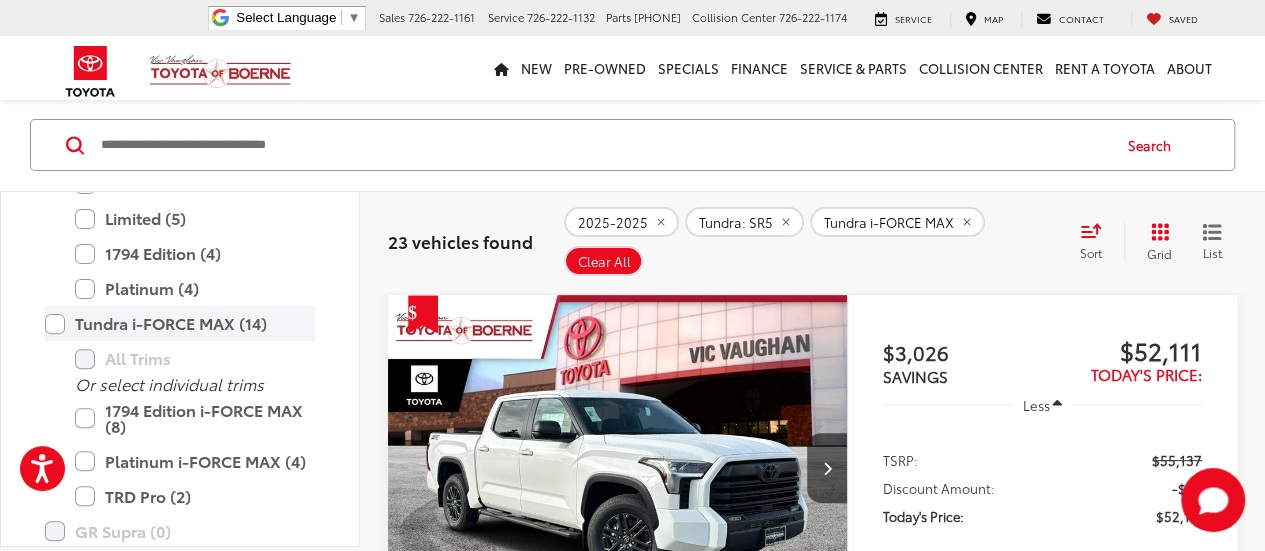 click on "Tundra i-FORCE MAX (14)" at bounding box center [180, 323] 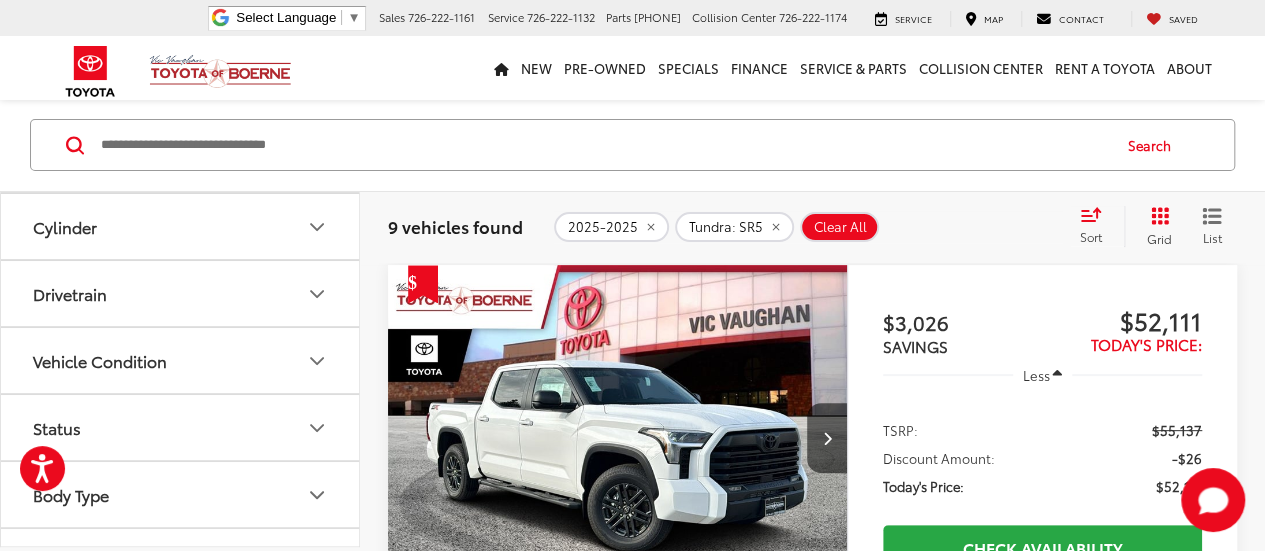 scroll, scrollTop: 1576, scrollLeft: 0, axis: vertical 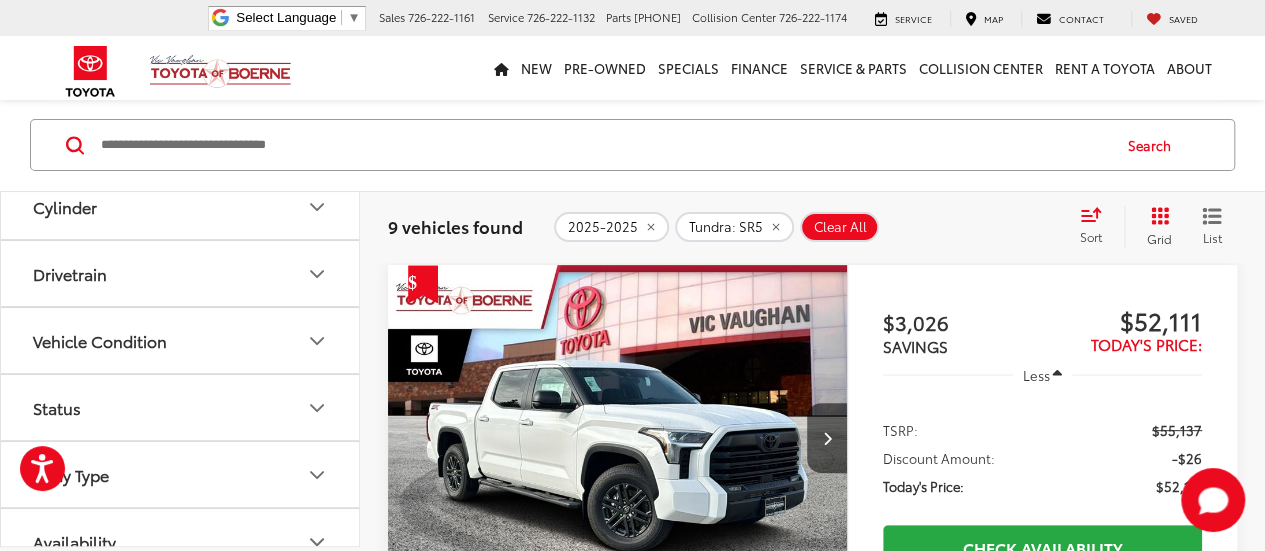 click 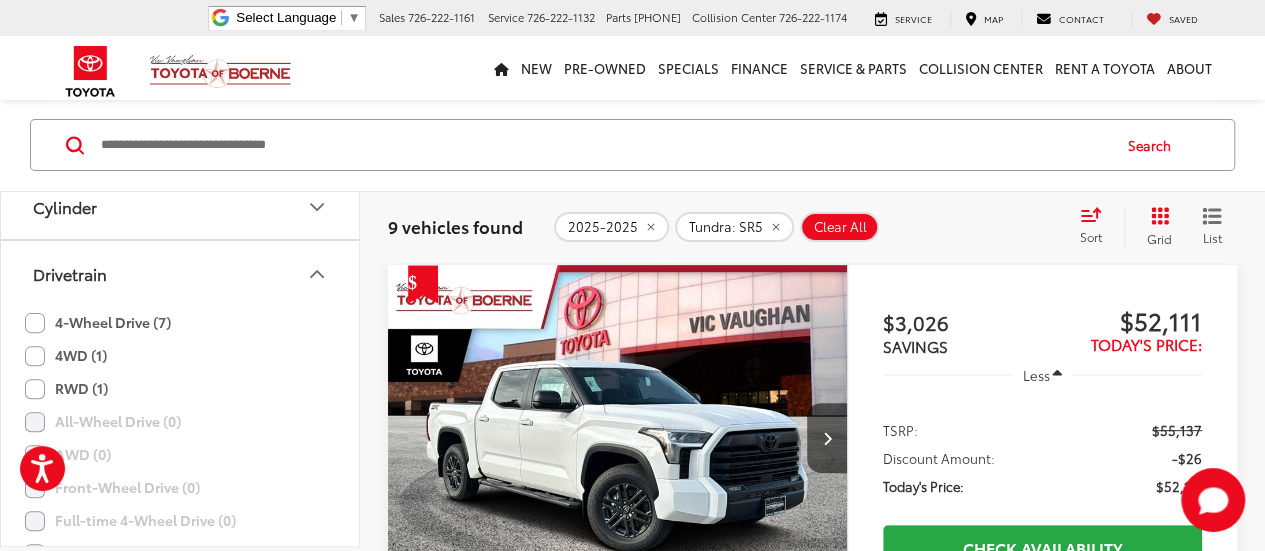click on "4WD (1)" 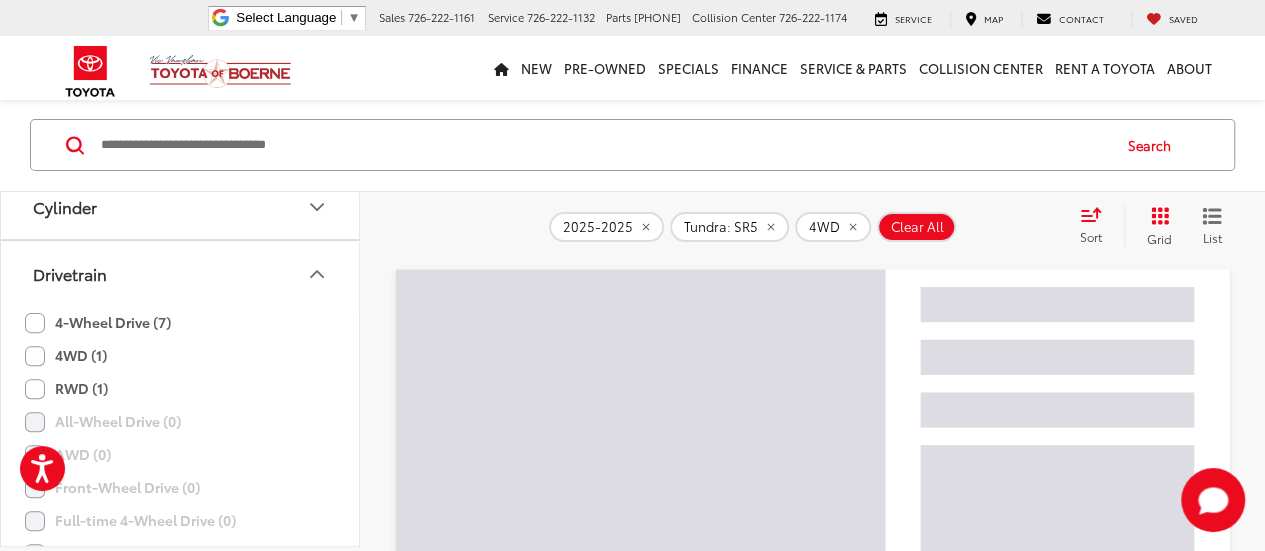 scroll, scrollTop: 0, scrollLeft: 0, axis: both 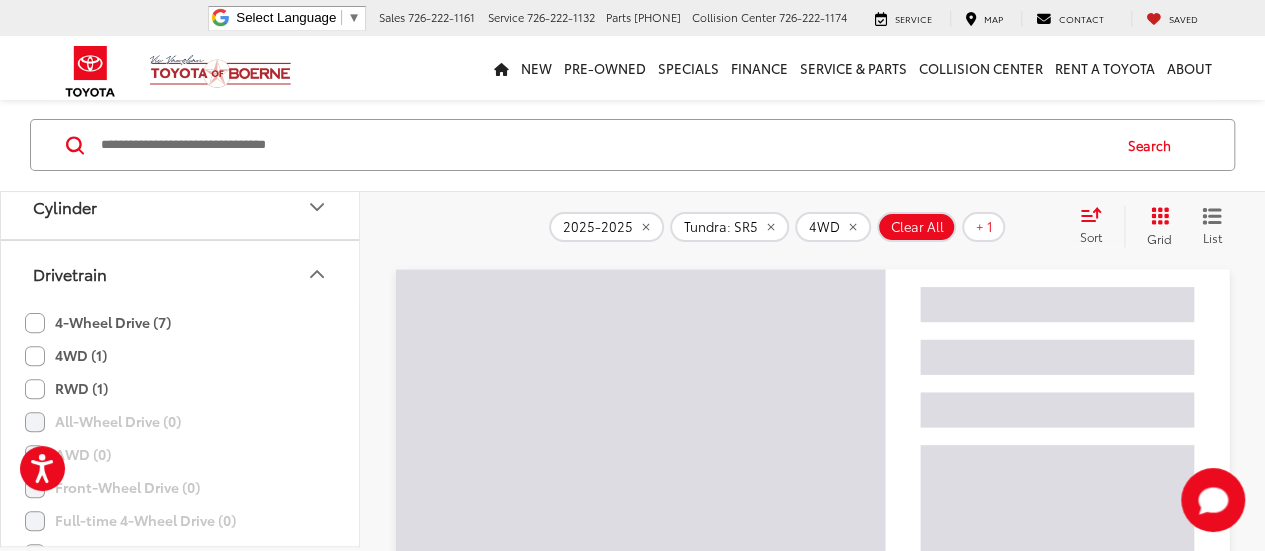 click 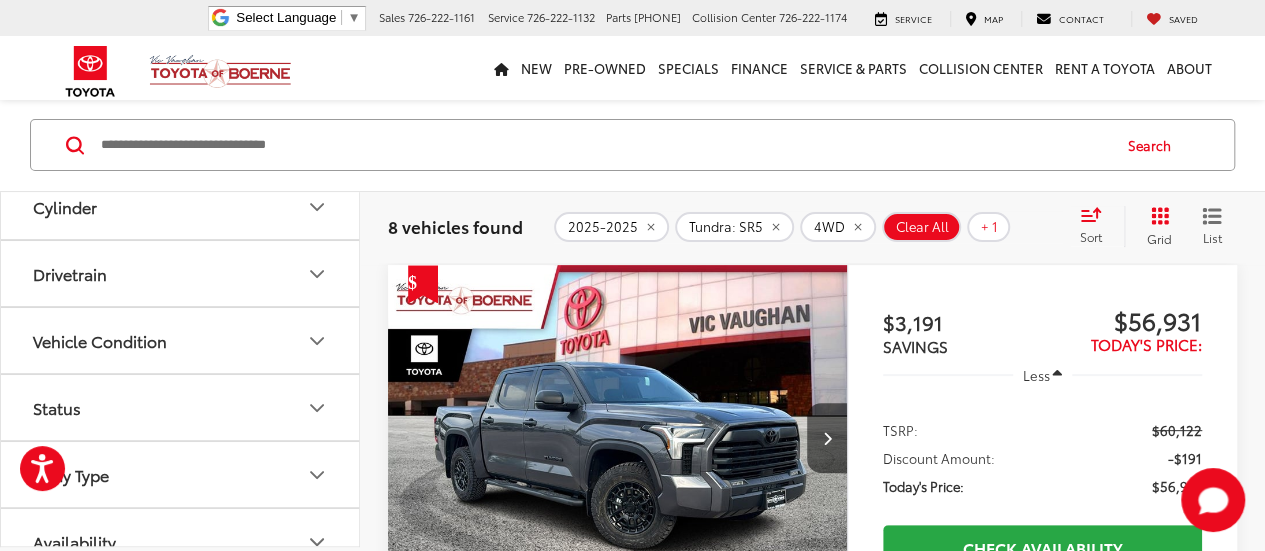 scroll, scrollTop: 1662, scrollLeft: 0, axis: vertical 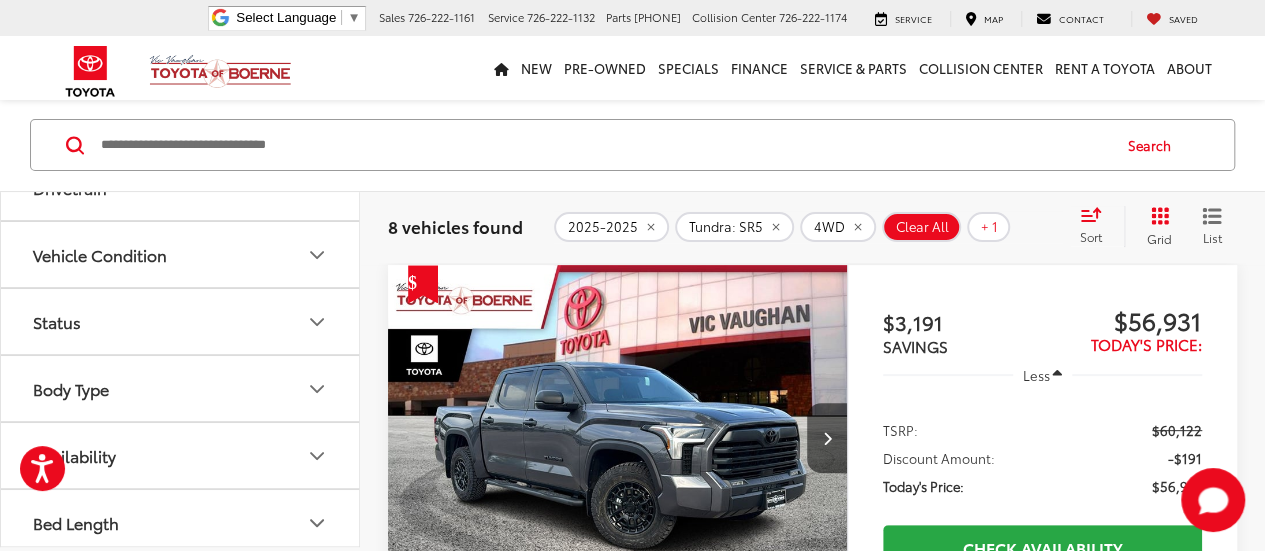 type 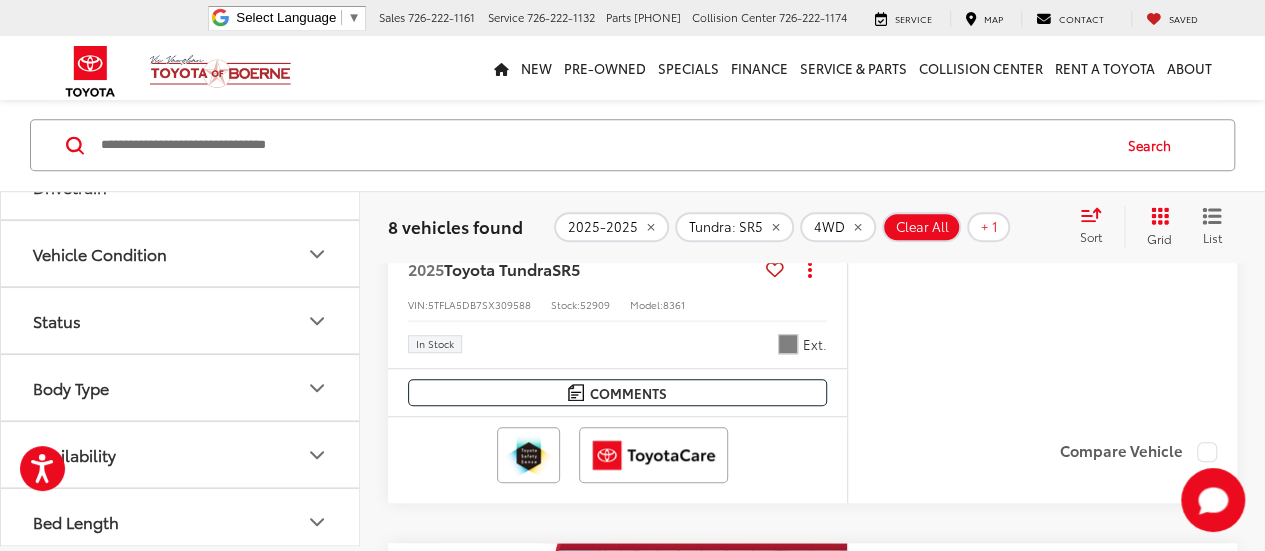 scroll, scrollTop: 597, scrollLeft: 0, axis: vertical 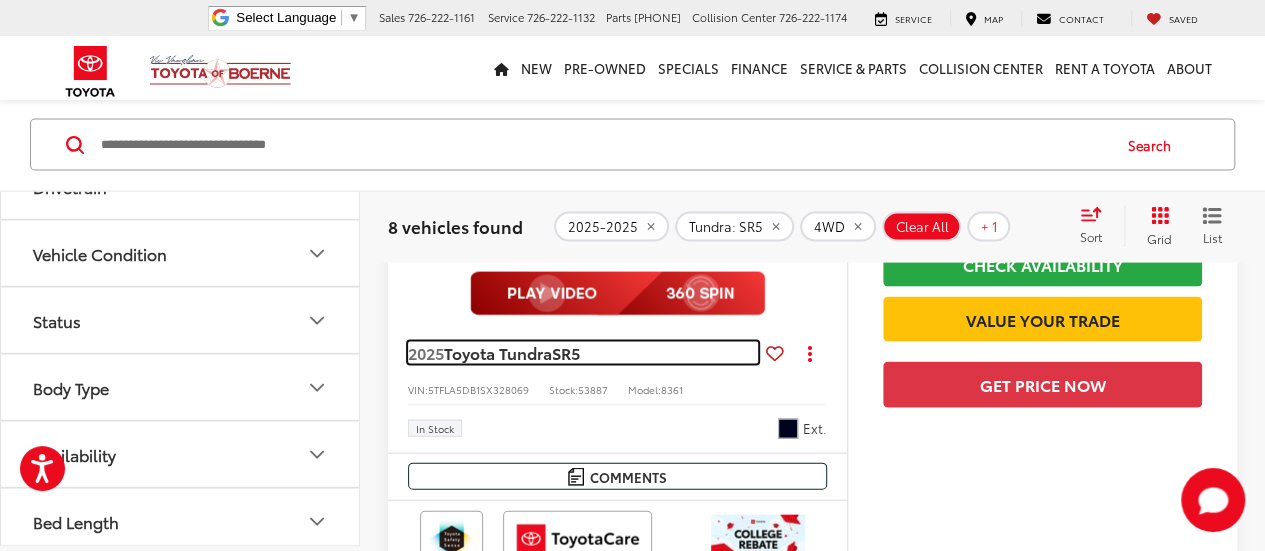 click on "Toyota Tundra" at bounding box center [498, 352] 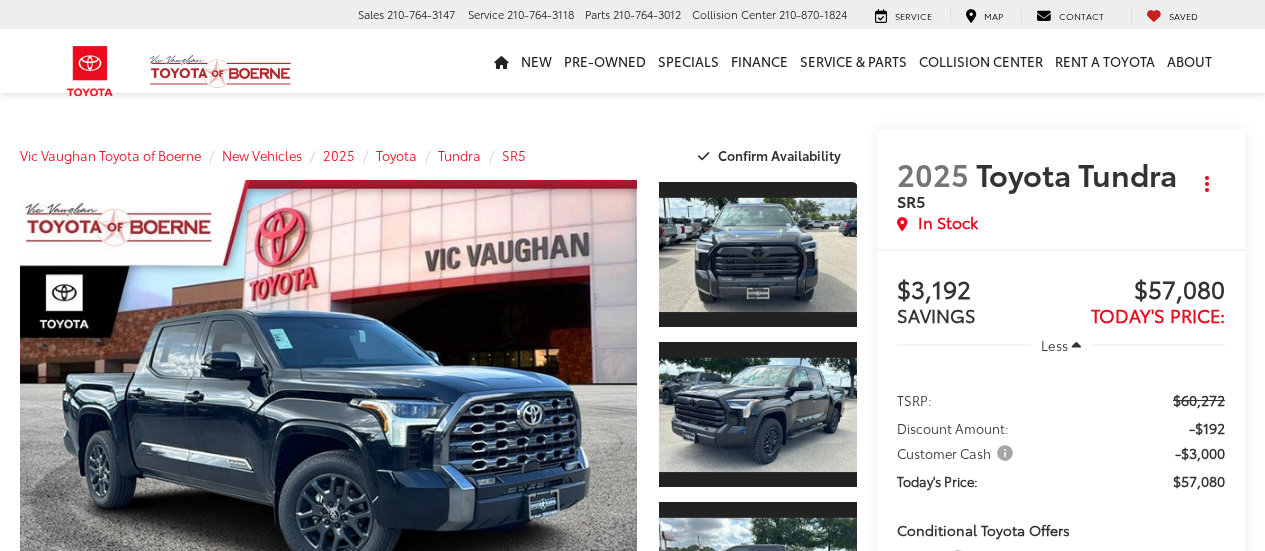 scroll, scrollTop: 40, scrollLeft: 0, axis: vertical 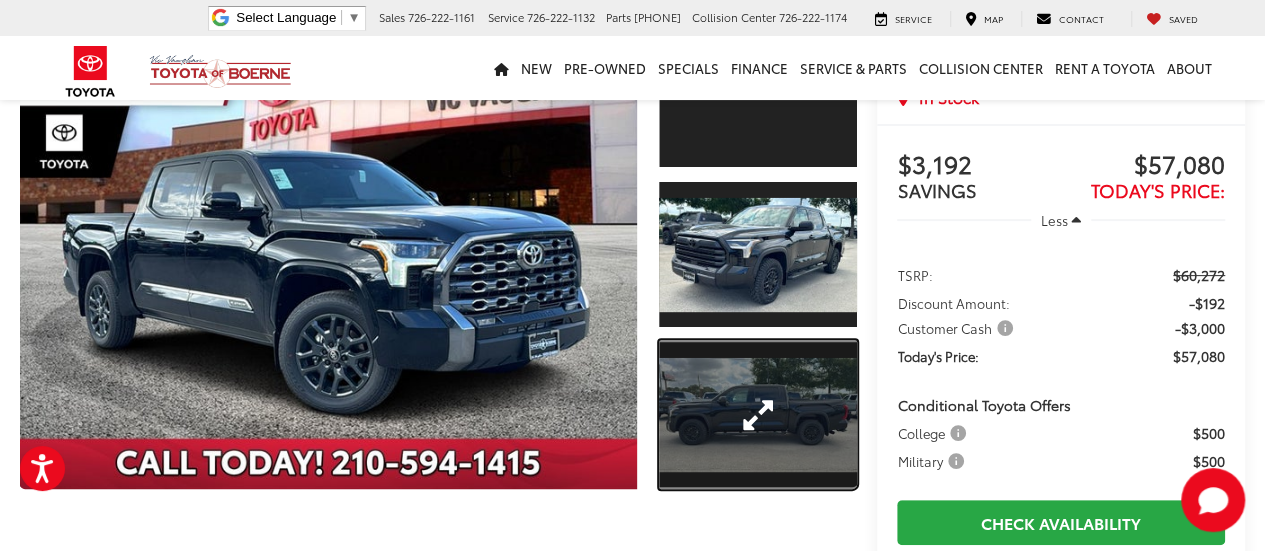 click at bounding box center (758, 414) 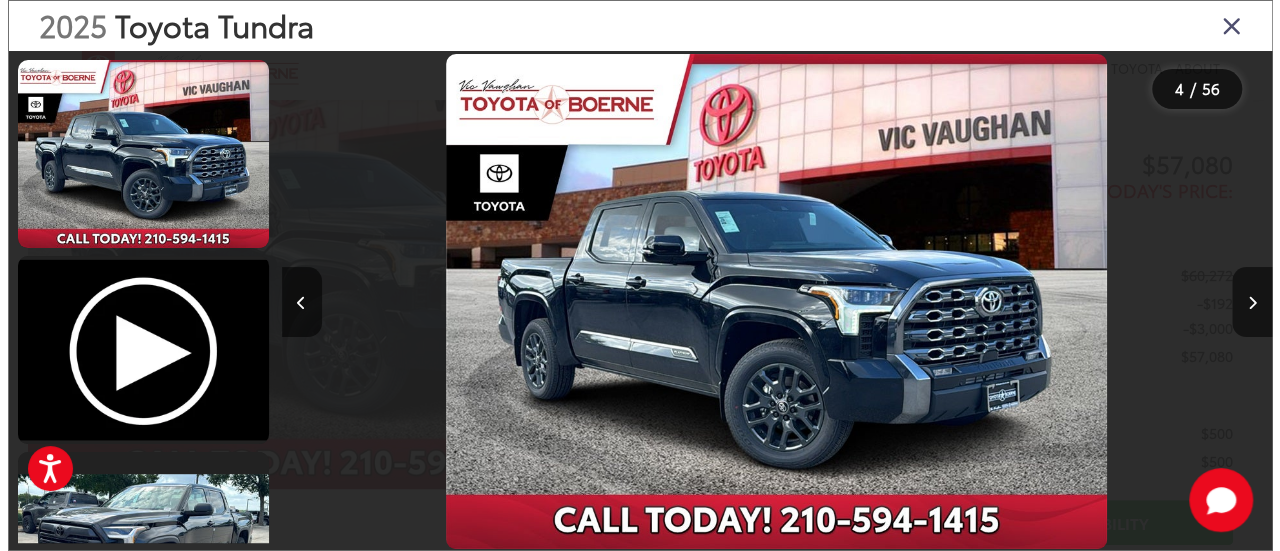 scroll, scrollTop: 511, scrollLeft: 0, axis: vertical 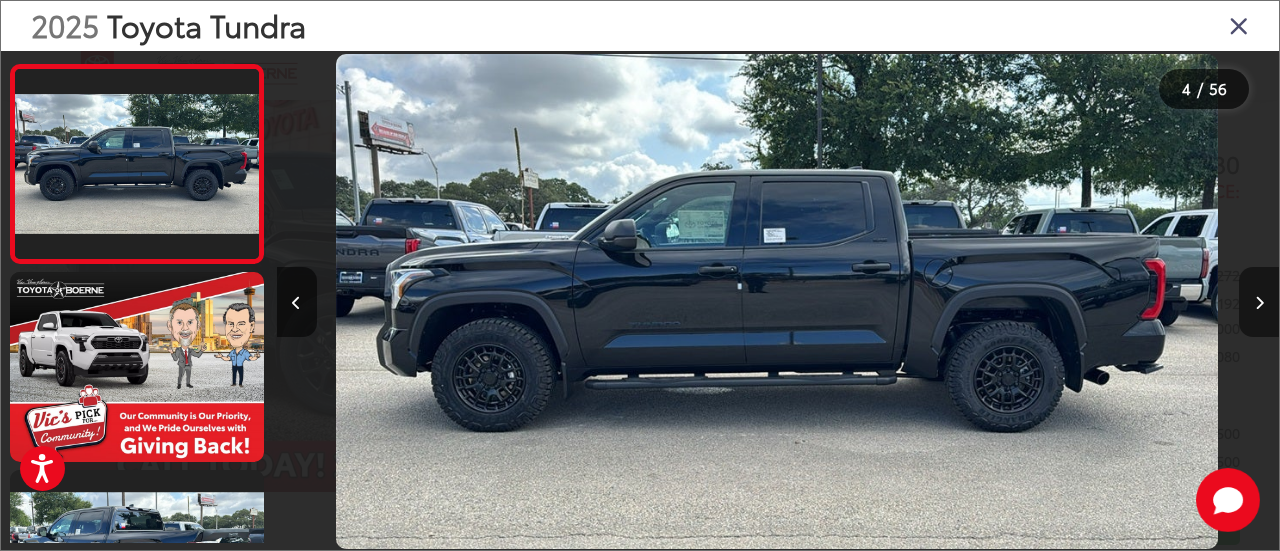 click at bounding box center (1259, 302) 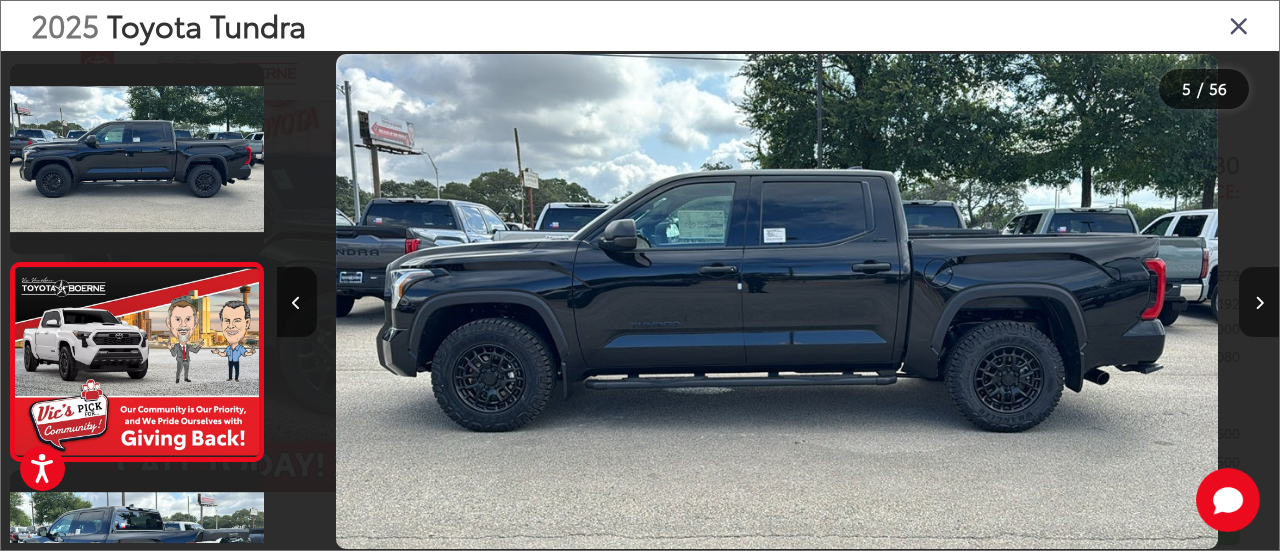 scroll, scrollTop: 0, scrollLeft: 3209, axis: horizontal 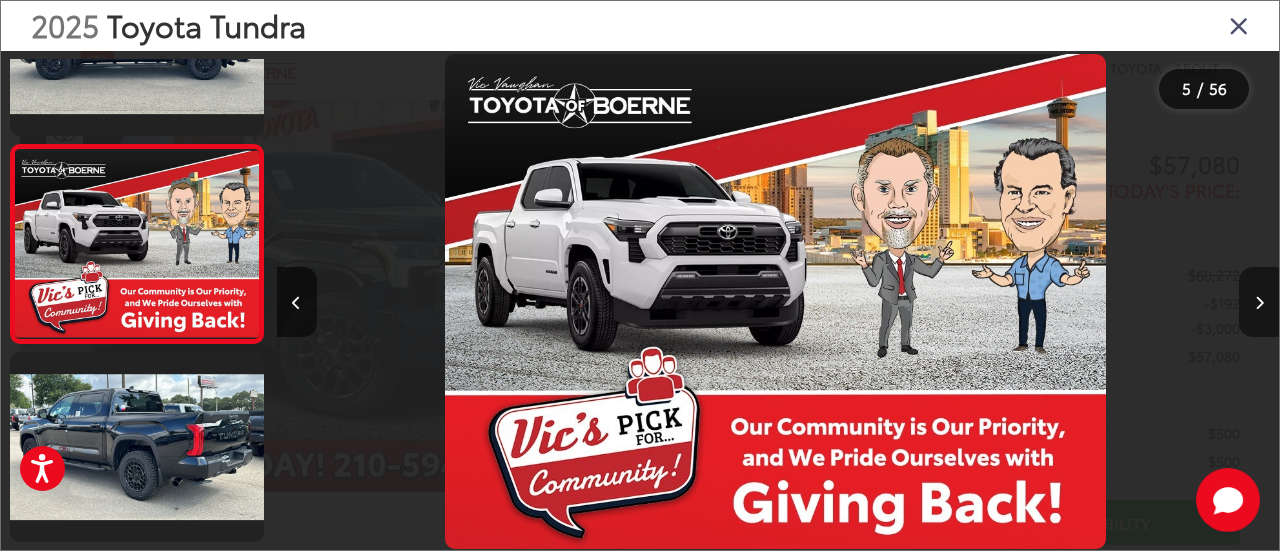 click at bounding box center (1259, 302) 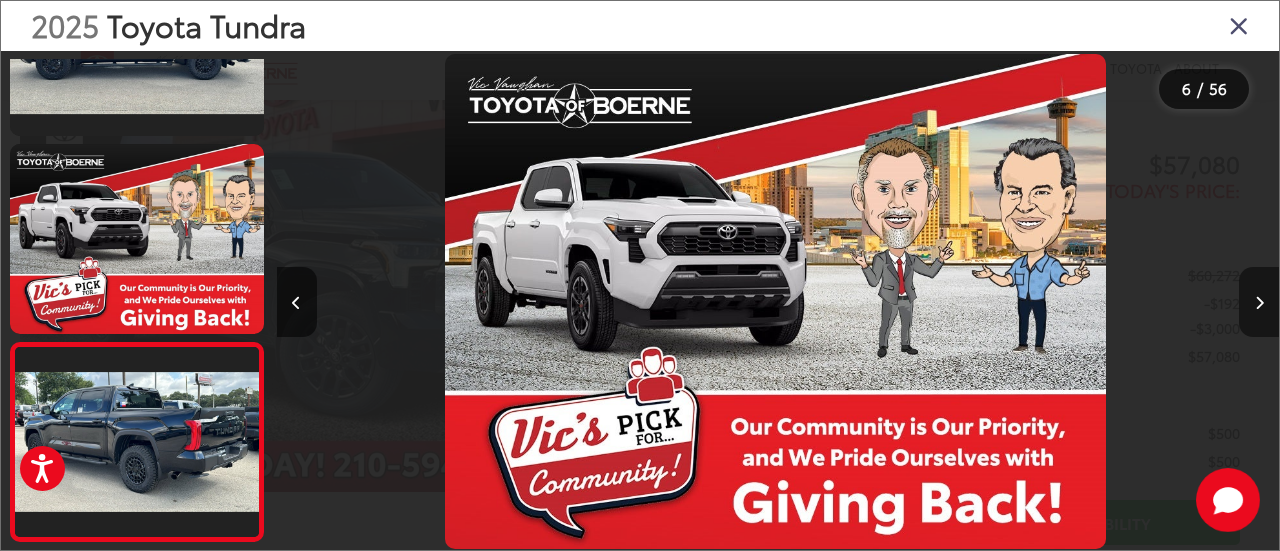scroll, scrollTop: 0, scrollLeft: 4078, axis: horizontal 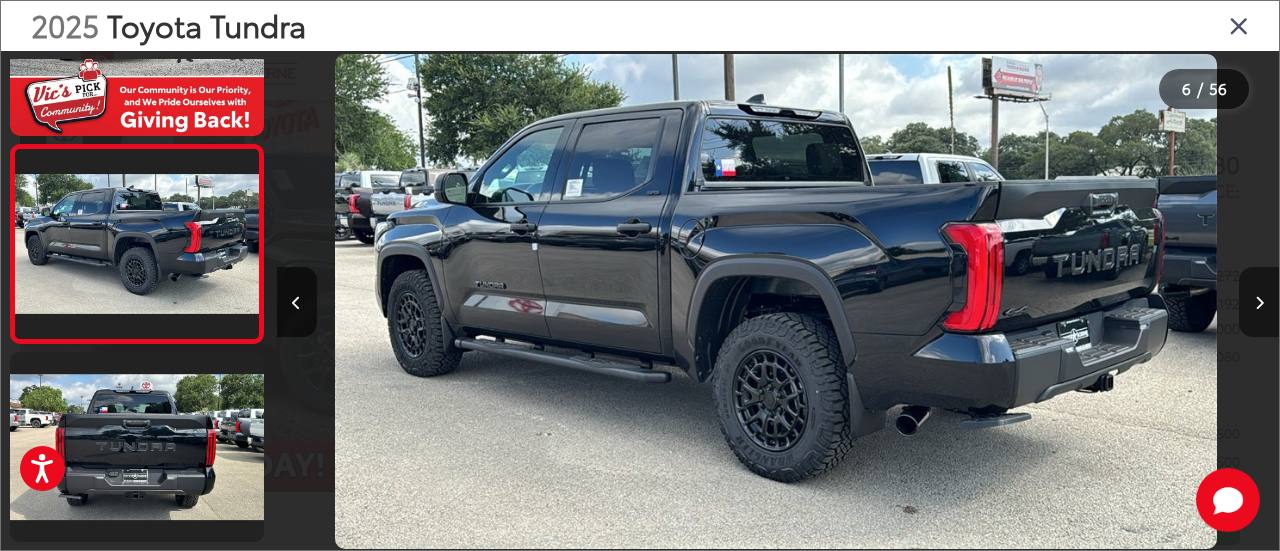 click at bounding box center [1259, 302] 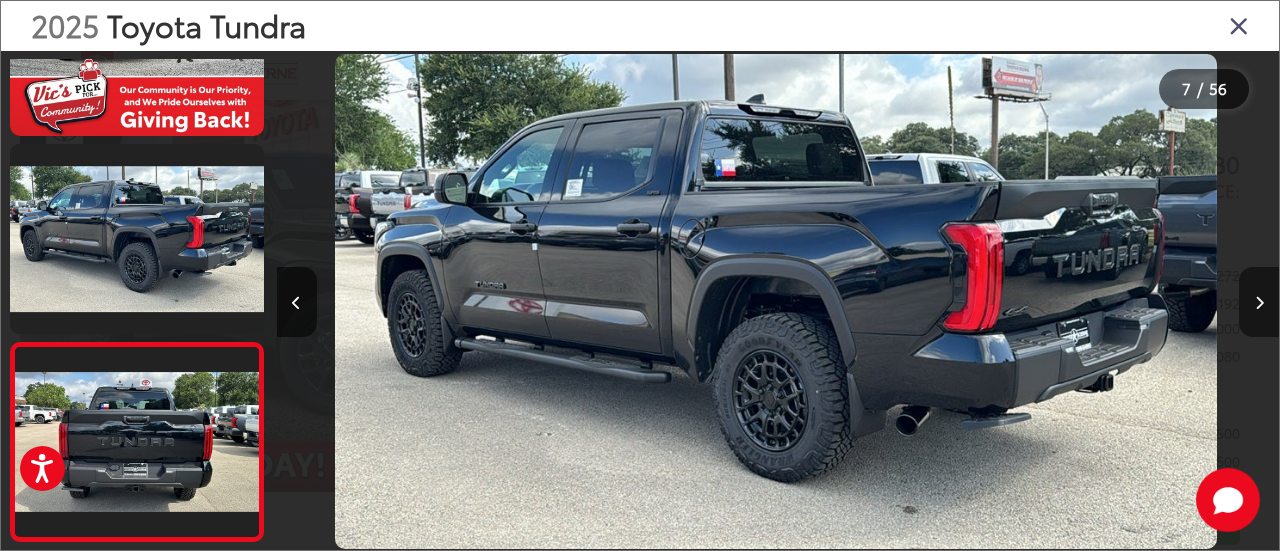 scroll, scrollTop: 0, scrollLeft: 5287, axis: horizontal 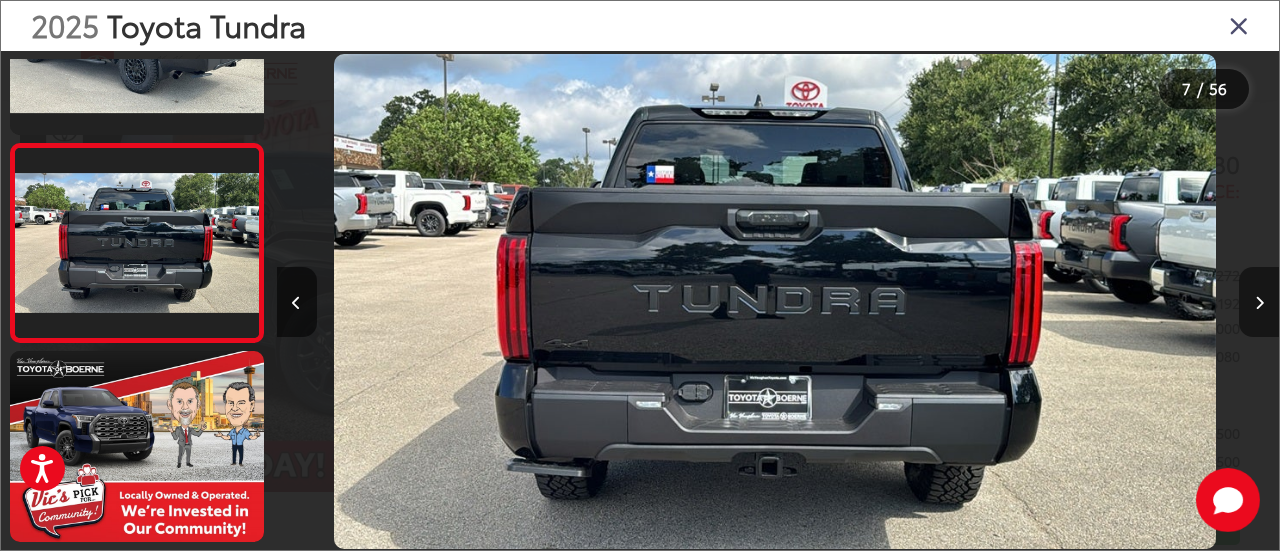 click at bounding box center [1259, 302] 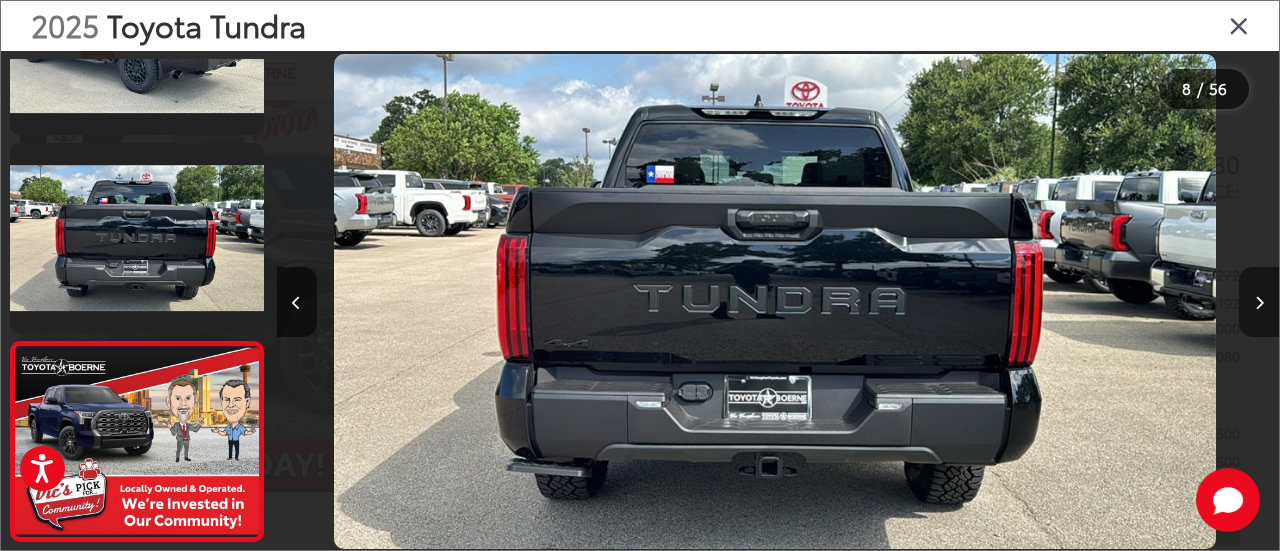 scroll, scrollTop: 0, scrollLeft: 6217, axis: horizontal 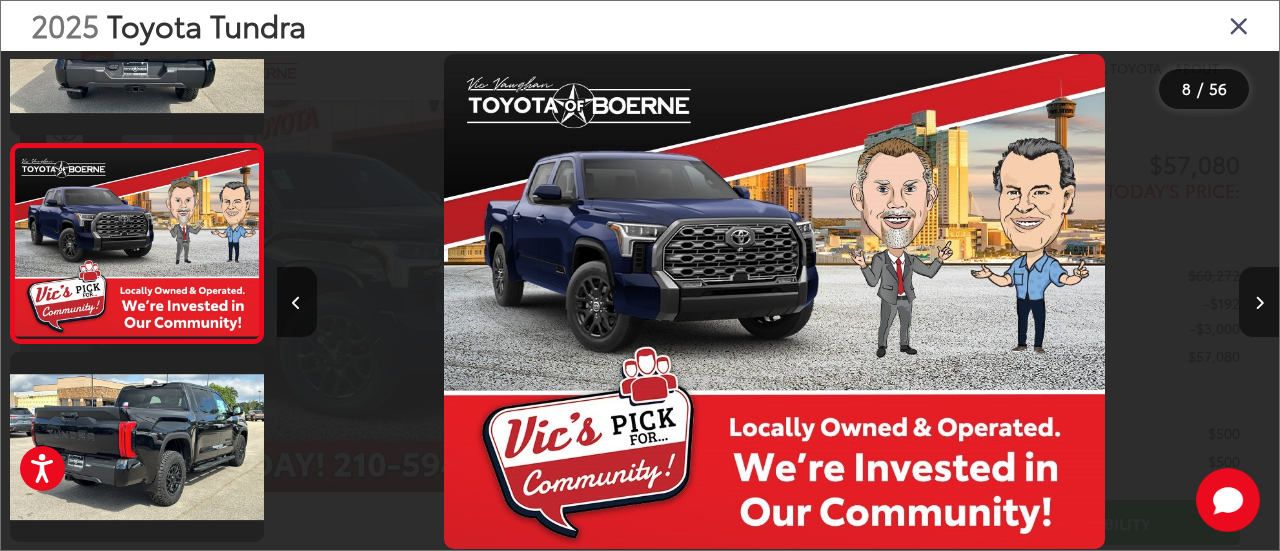 click at bounding box center (1259, 302) 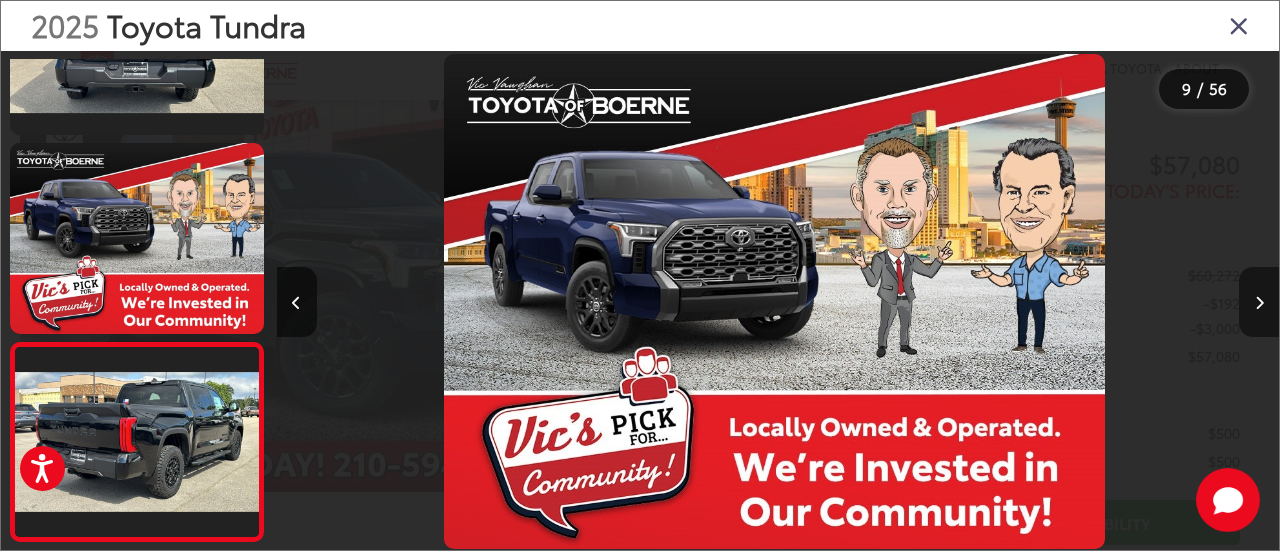 scroll, scrollTop: 0, scrollLeft: 7087, axis: horizontal 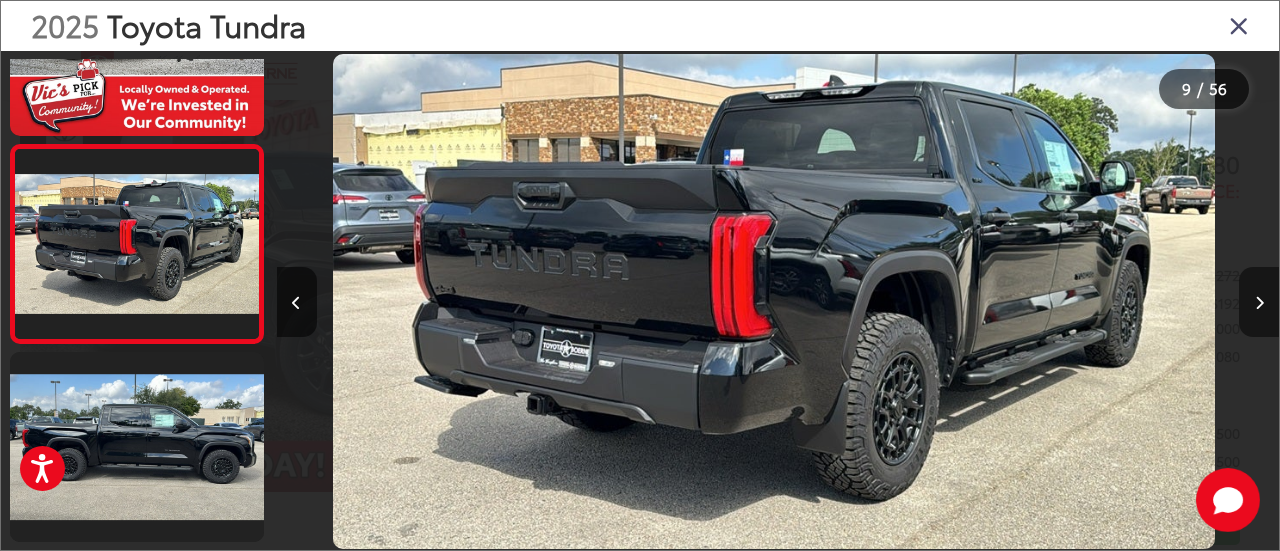 type 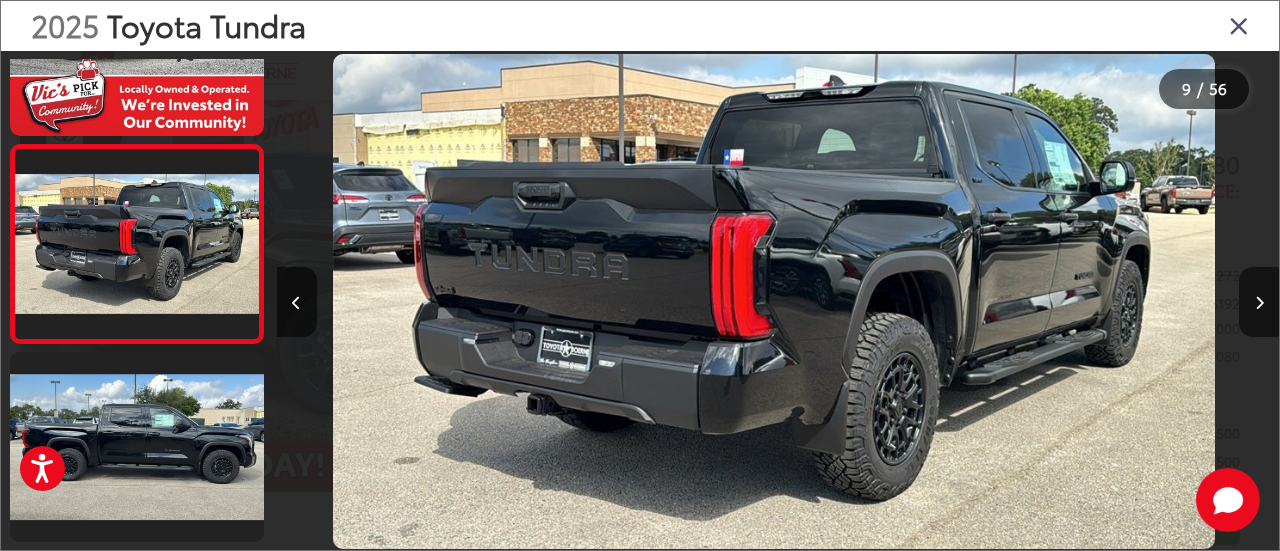 click at bounding box center [1239, 25] 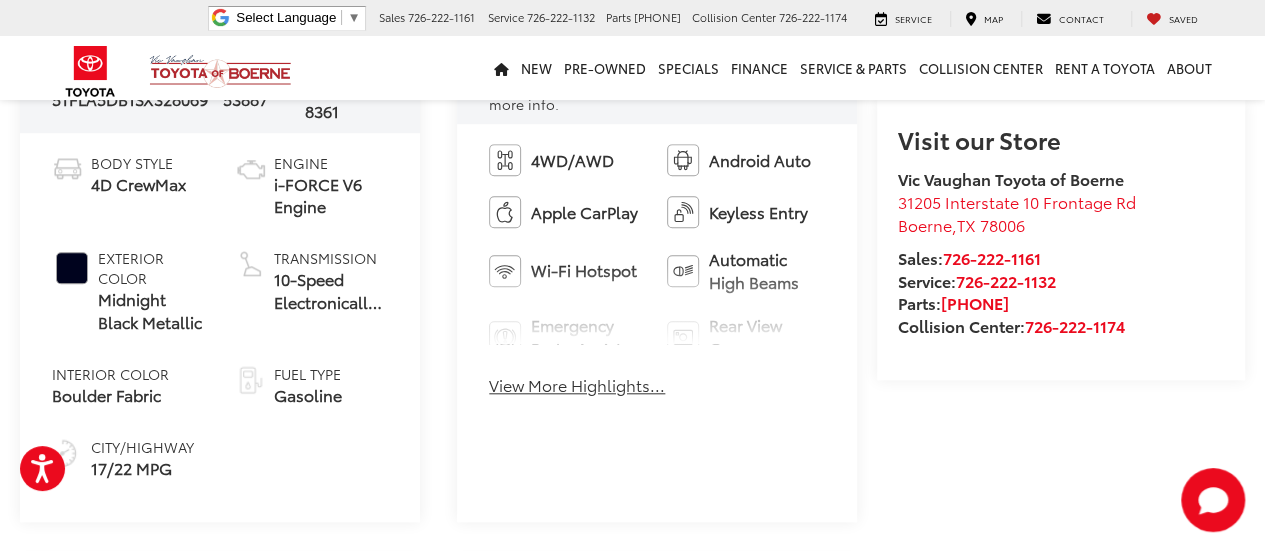 scroll, scrollTop: 800, scrollLeft: 0, axis: vertical 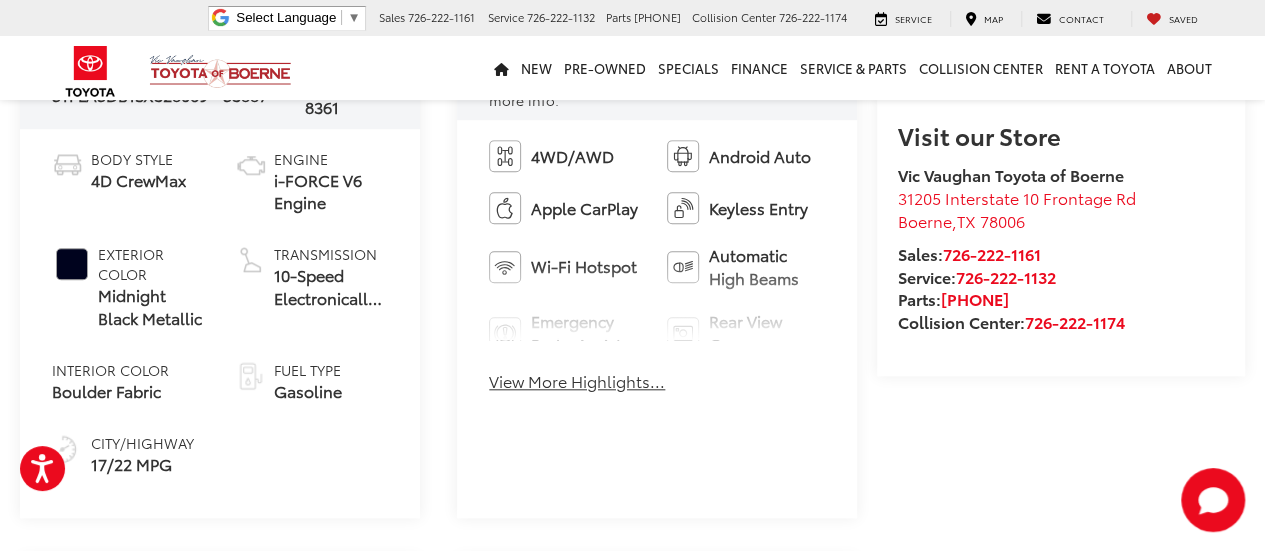 click on "View More Highlights..." at bounding box center [577, 381] 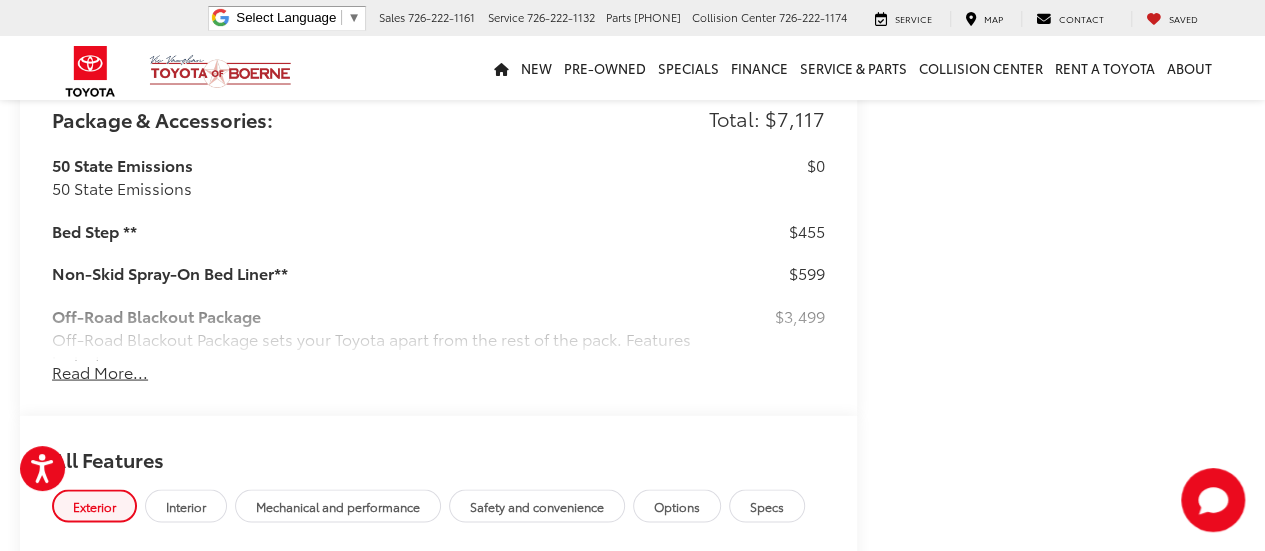 scroll, scrollTop: 1760, scrollLeft: 0, axis: vertical 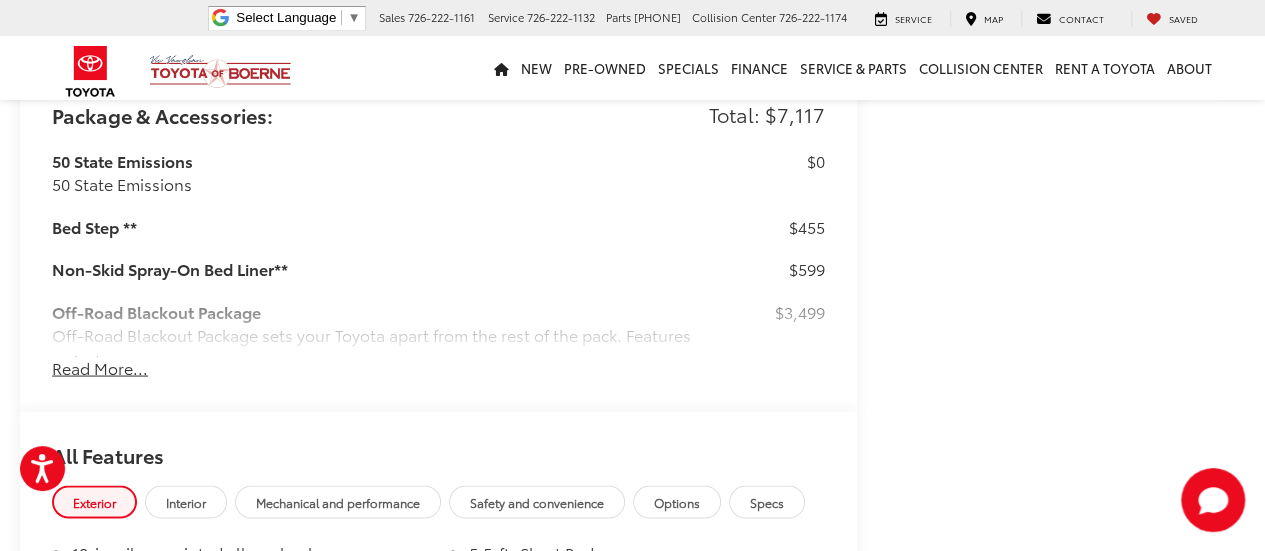 click on "Read More..." at bounding box center (100, 367) 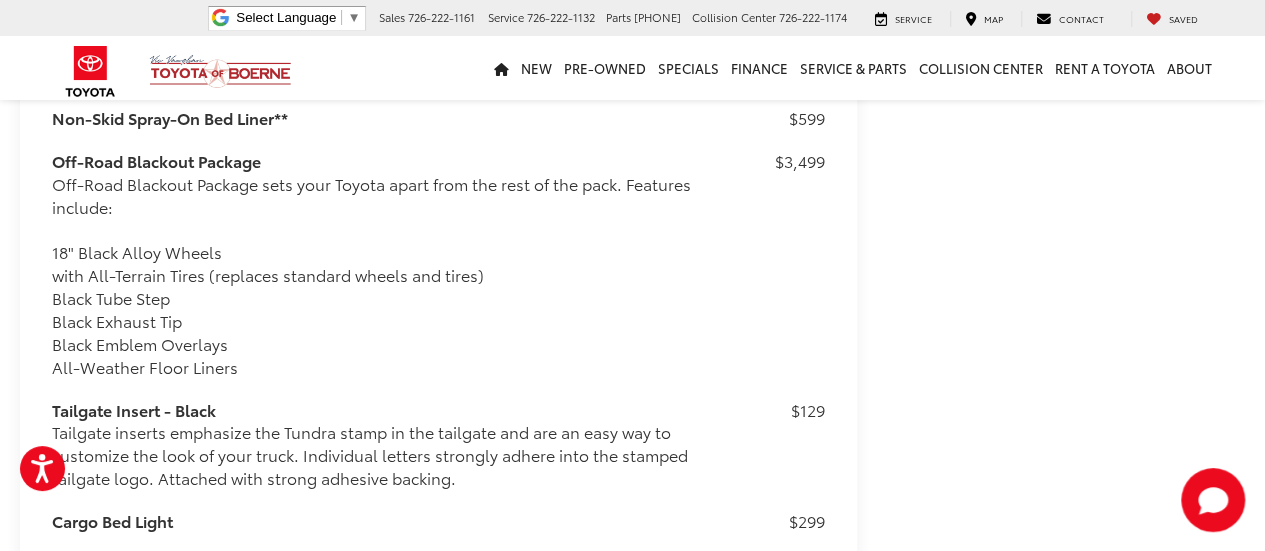 type 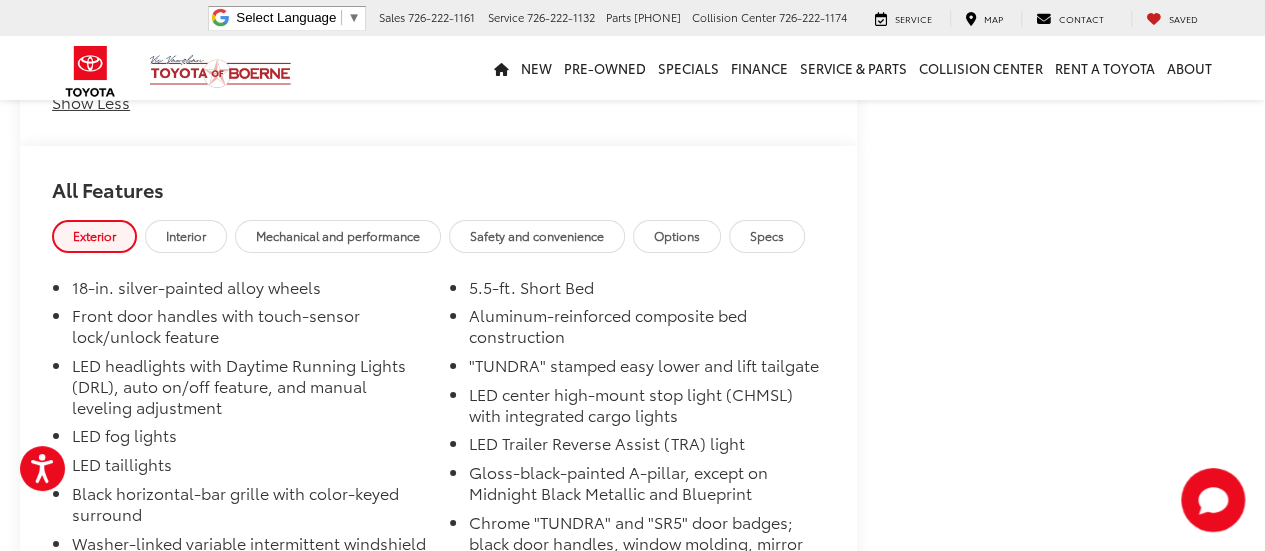 scroll, scrollTop: 3470, scrollLeft: 0, axis: vertical 